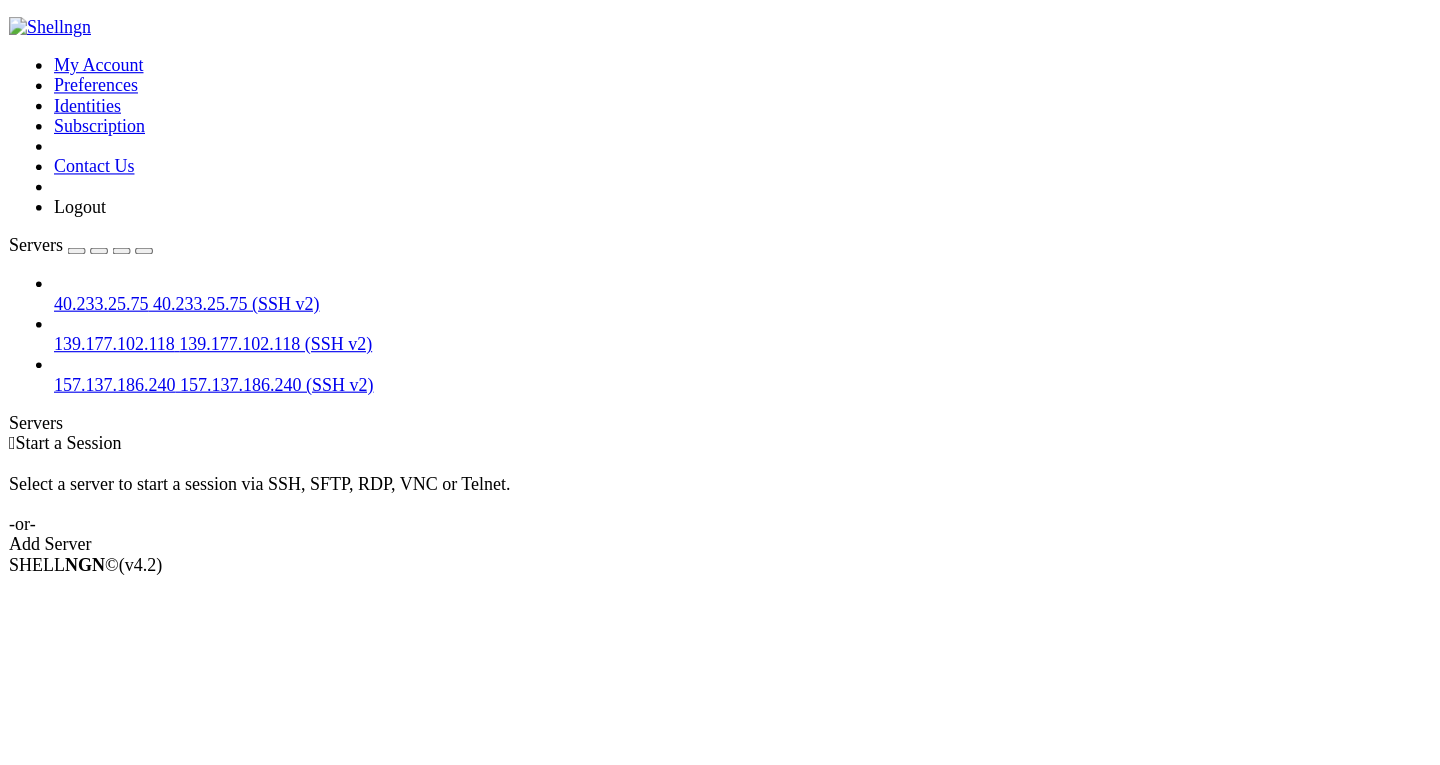 scroll, scrollTop: 0, scrollLeft: 0, axis: both 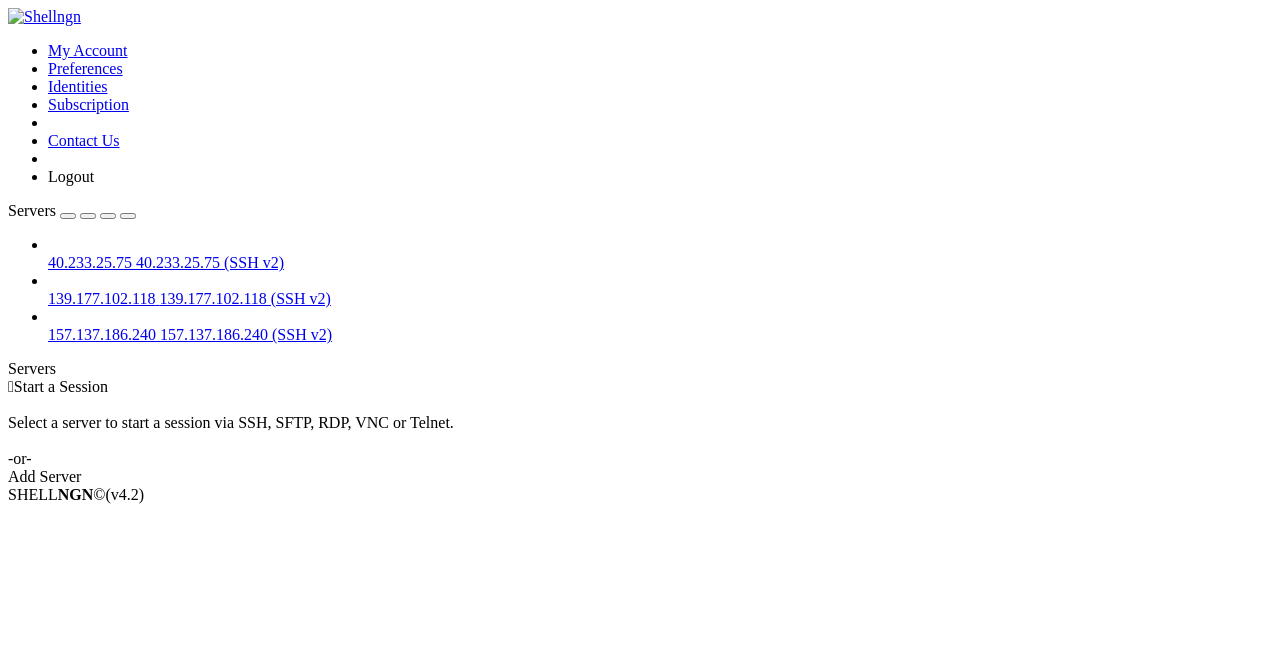 click on "  Start a Session
Select a server to start a session via SSH, SFTP, RDP, VNC or Telnet.   -or-
Add Server" at bounding box center [640, 432] 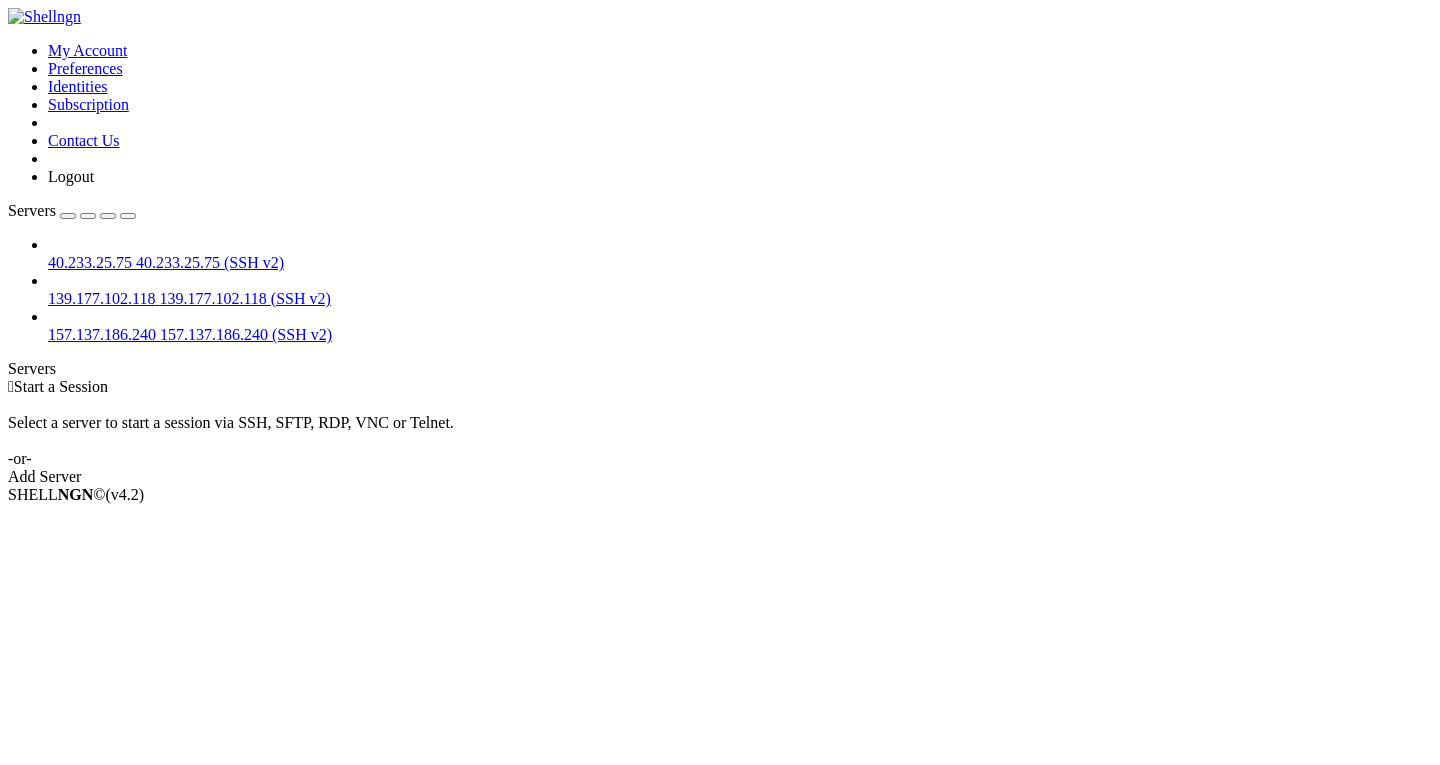 click on "  Start a Session" at bounding box center (720, 387) 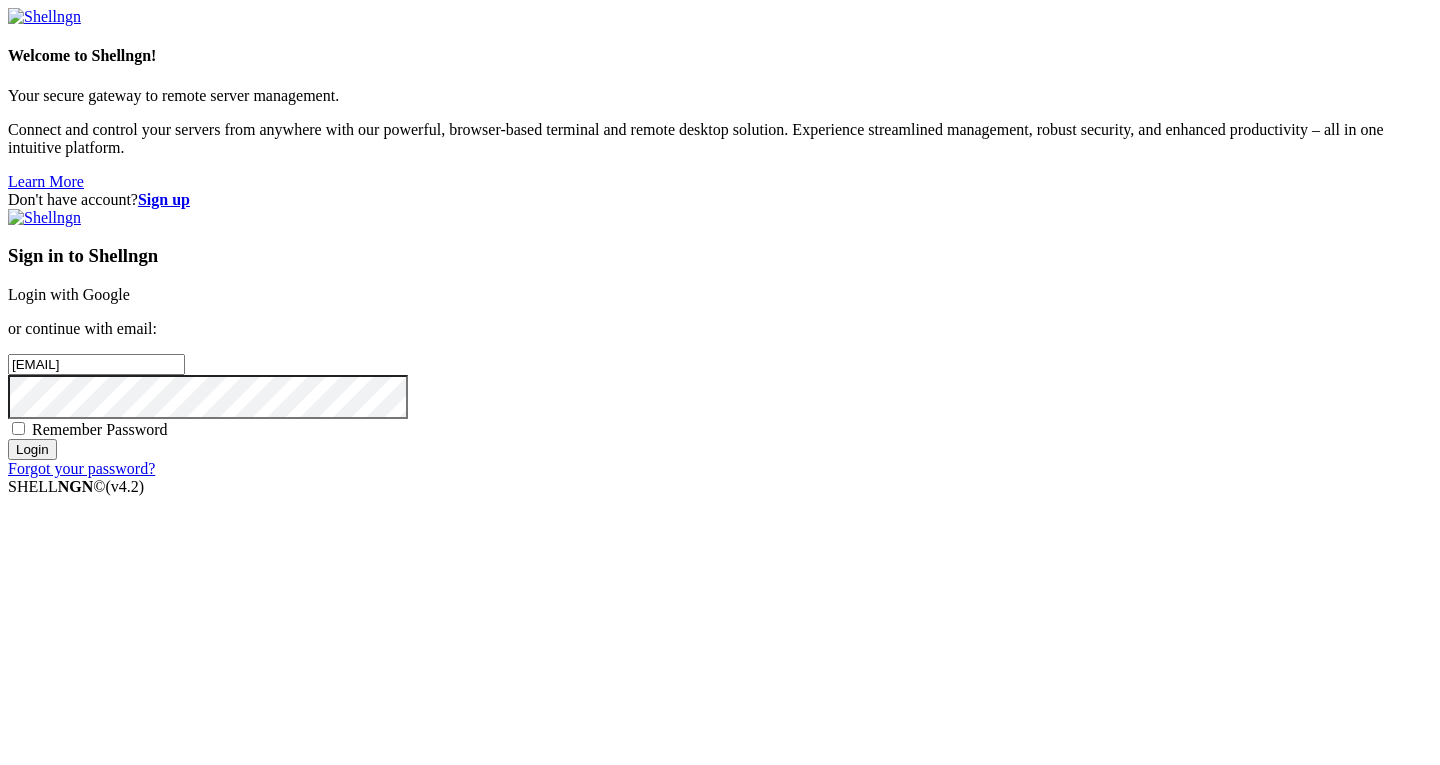 scroll, scrollTop: 0, scrollLeft: 0, axis: both 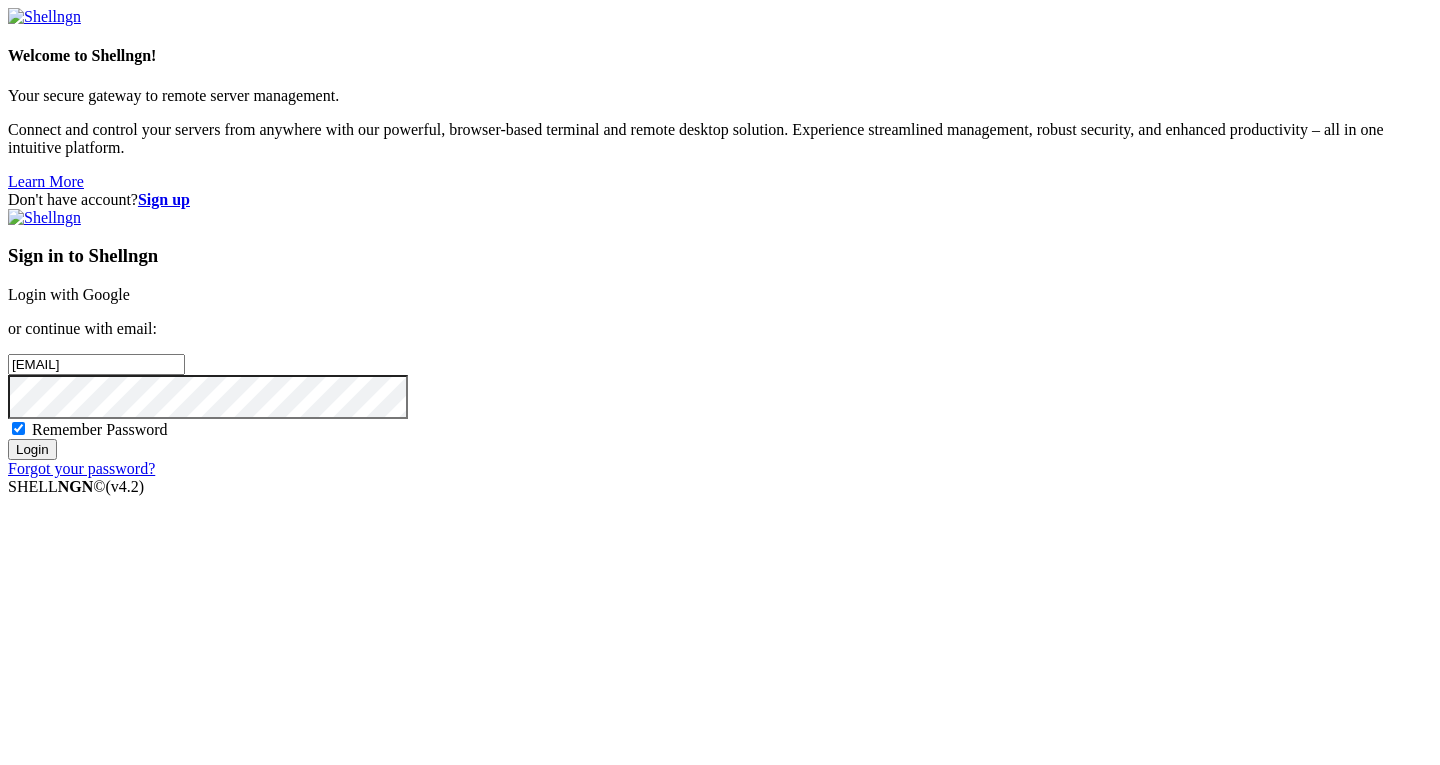 click on "Login" at bounding box center (32, 449) 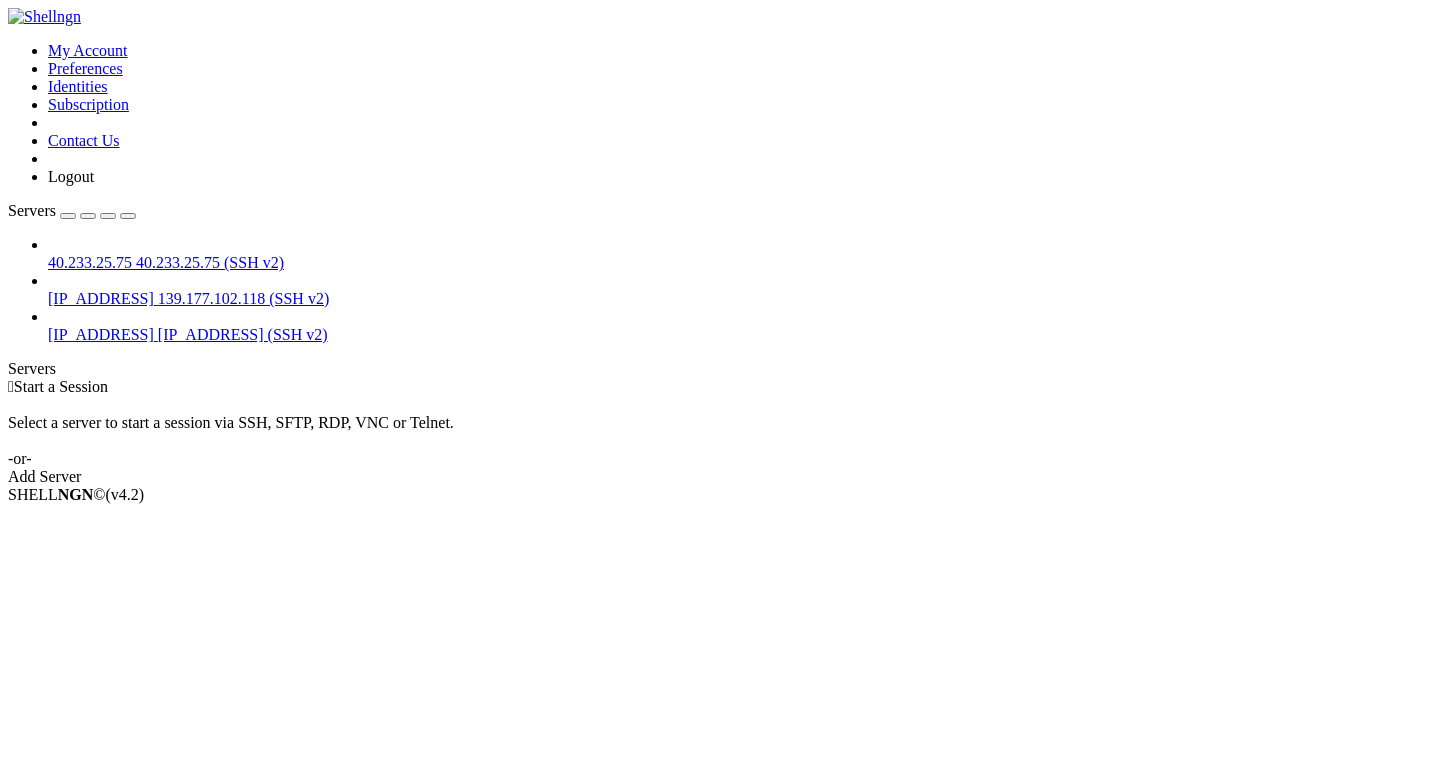 click on "Select a server to start a session via SSH, SFTP, RDP, VNC or Telnet.   -or-" at bounding box center [720, 432] 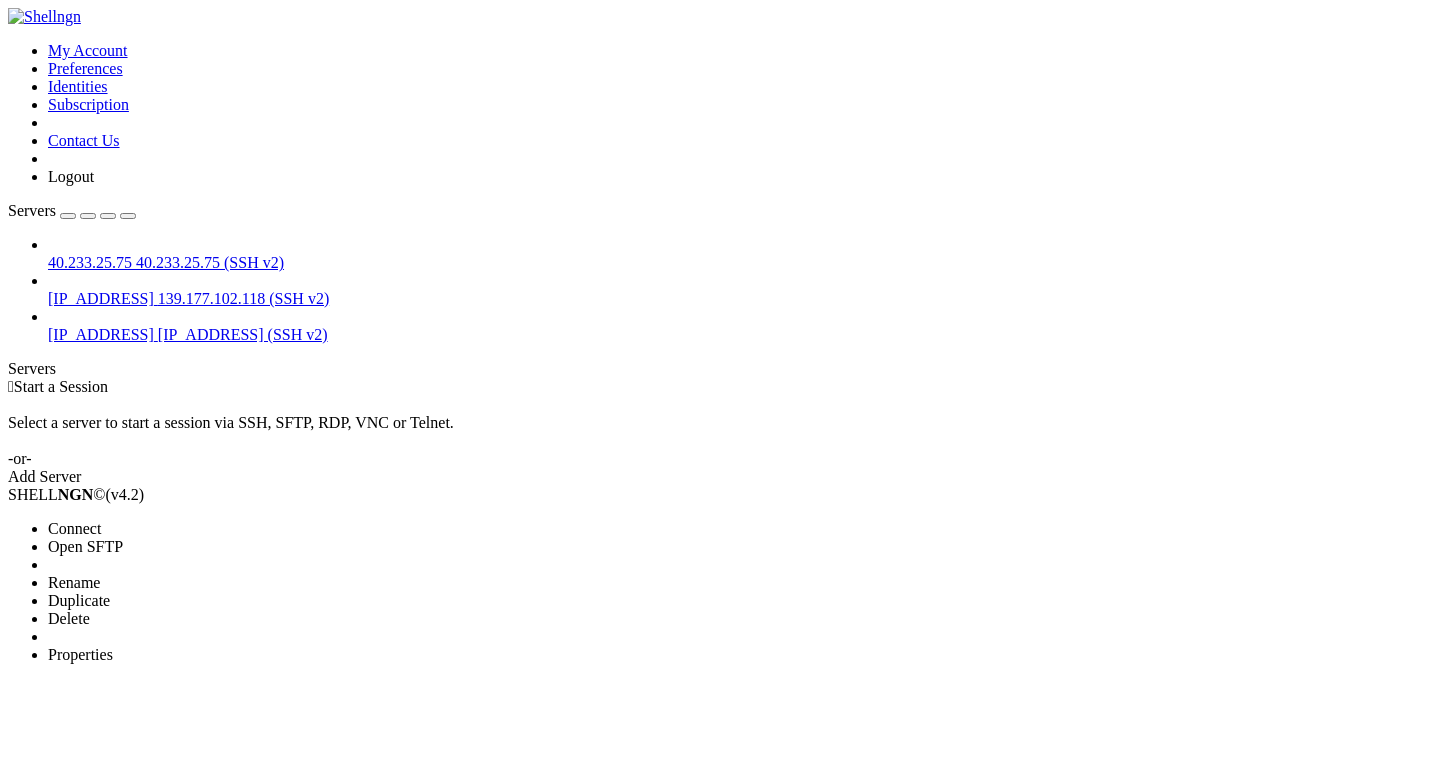 click on "Properties" at bounding box center (80, 654) 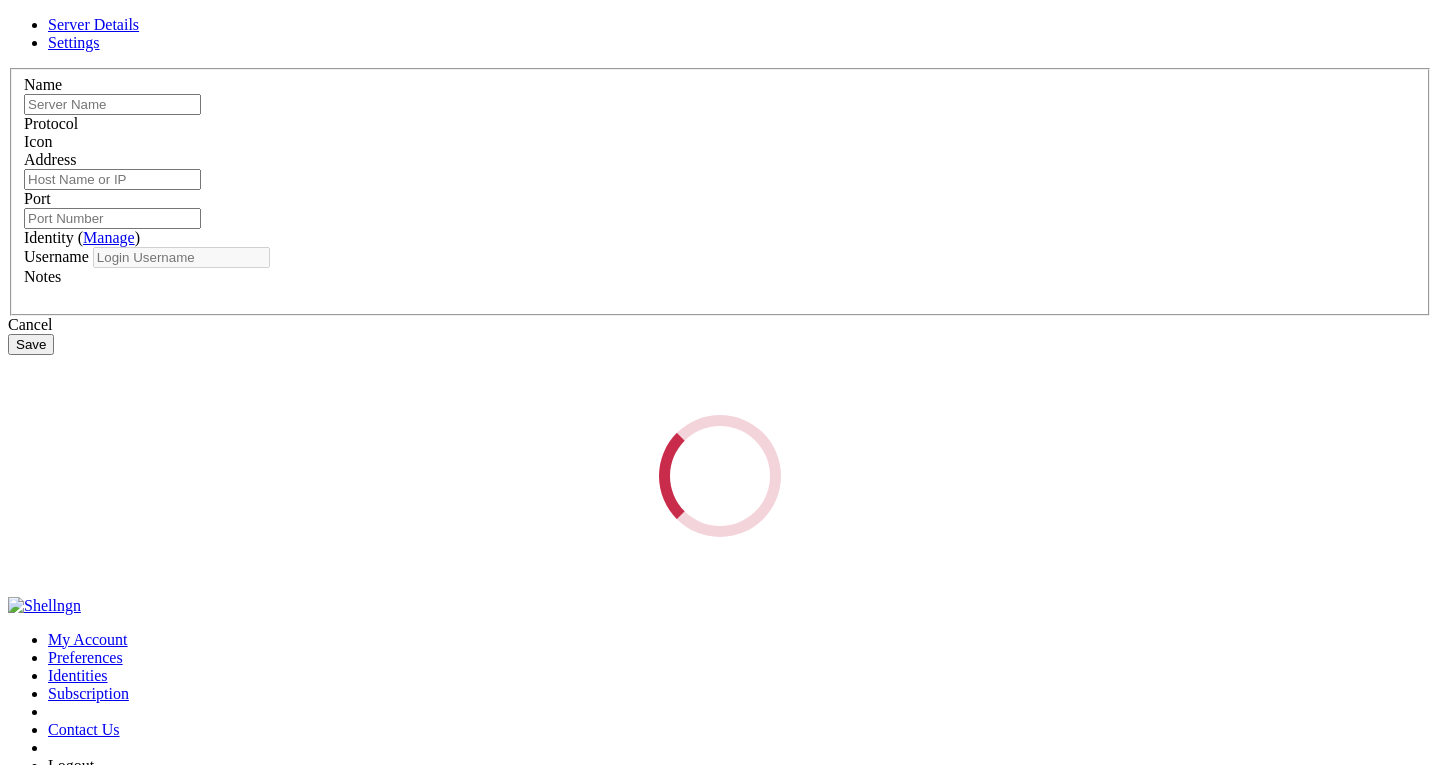type on "[IP_ADDRESS]" 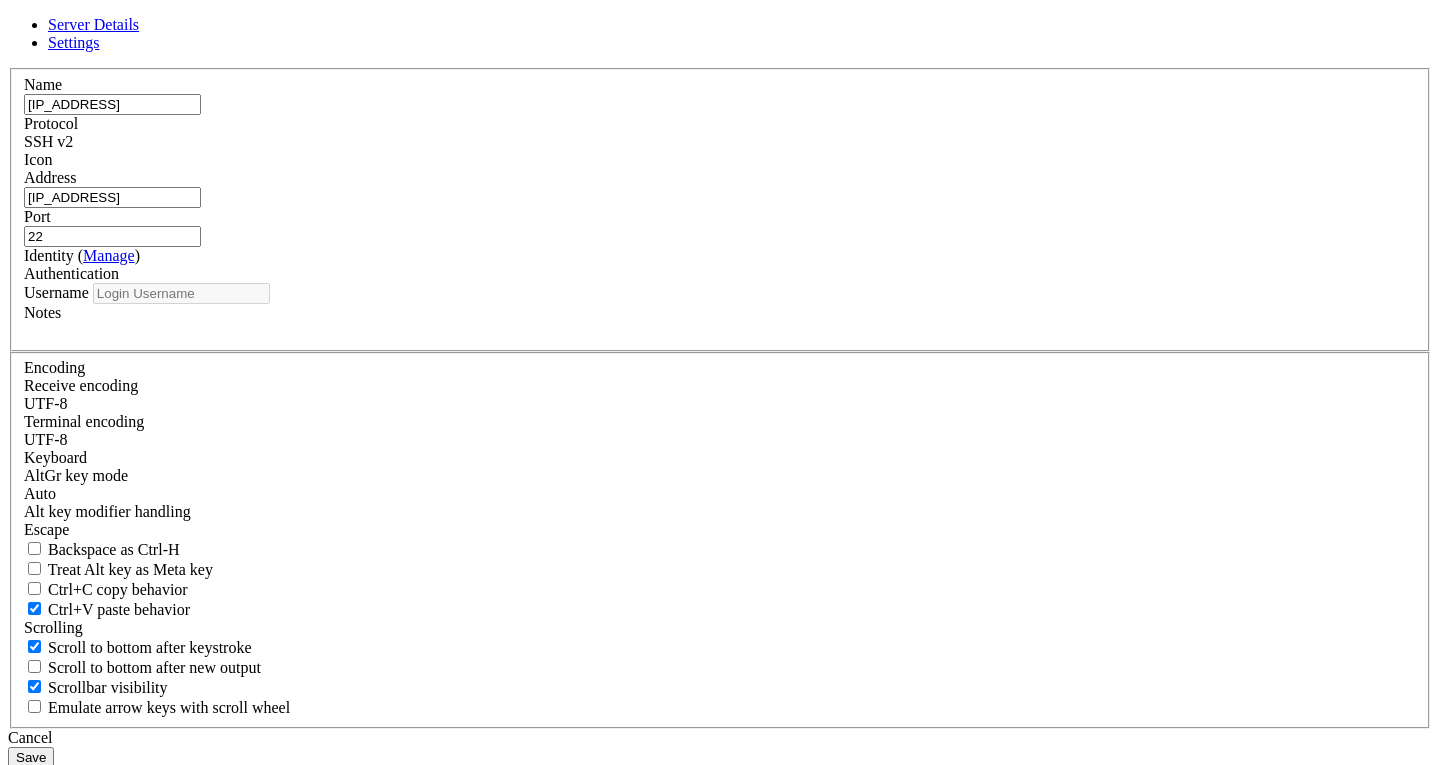 type on "ubuntu" 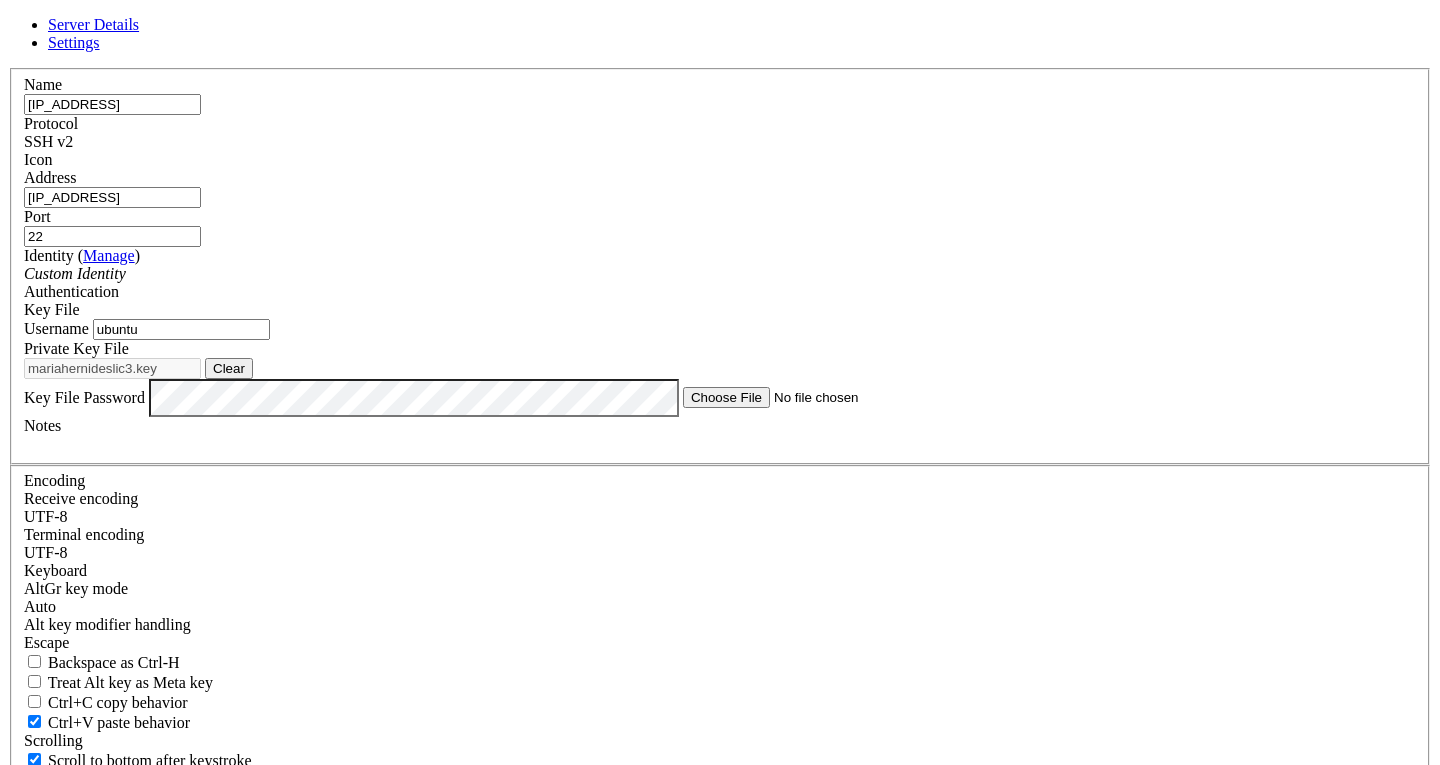 click on "SSH v2" at bounding box center (720, 142) 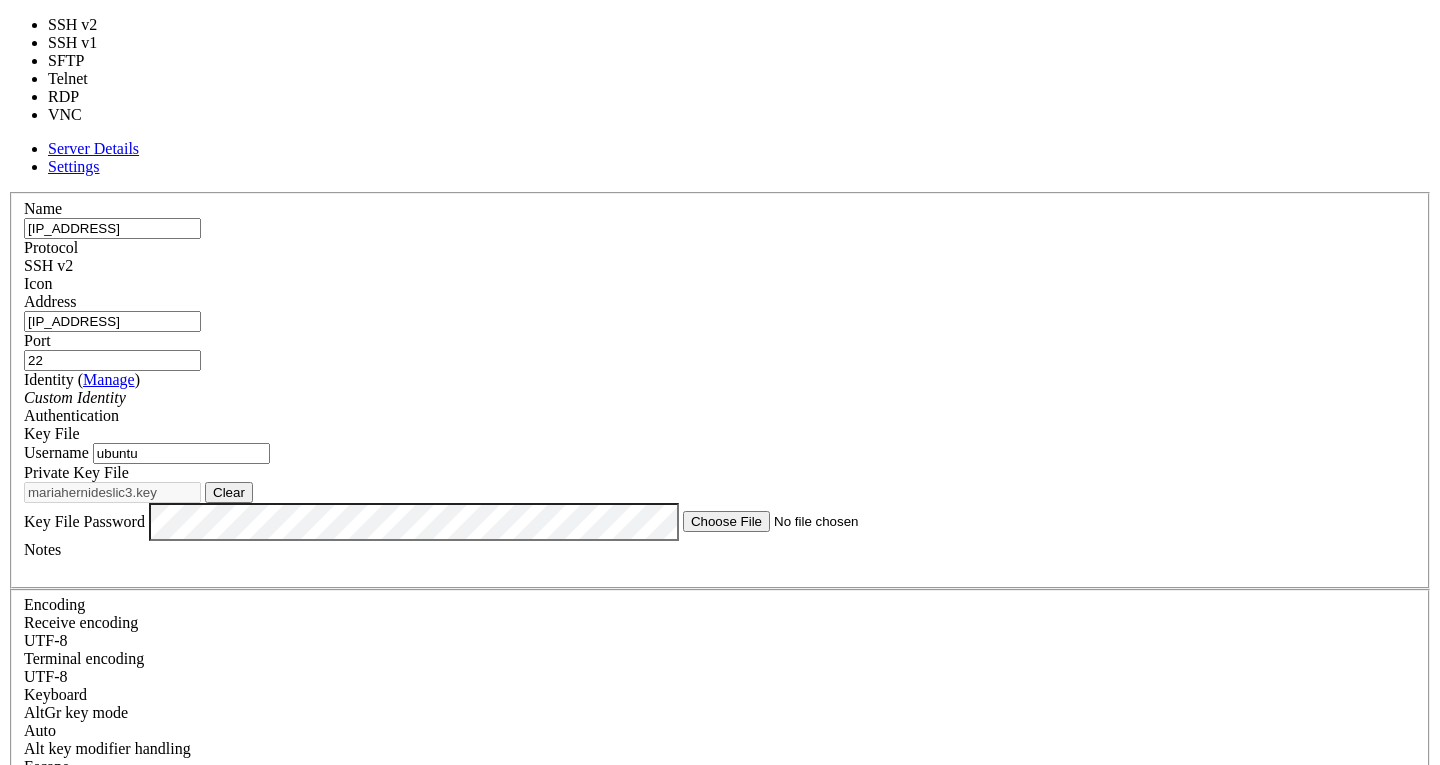 type on "3389" 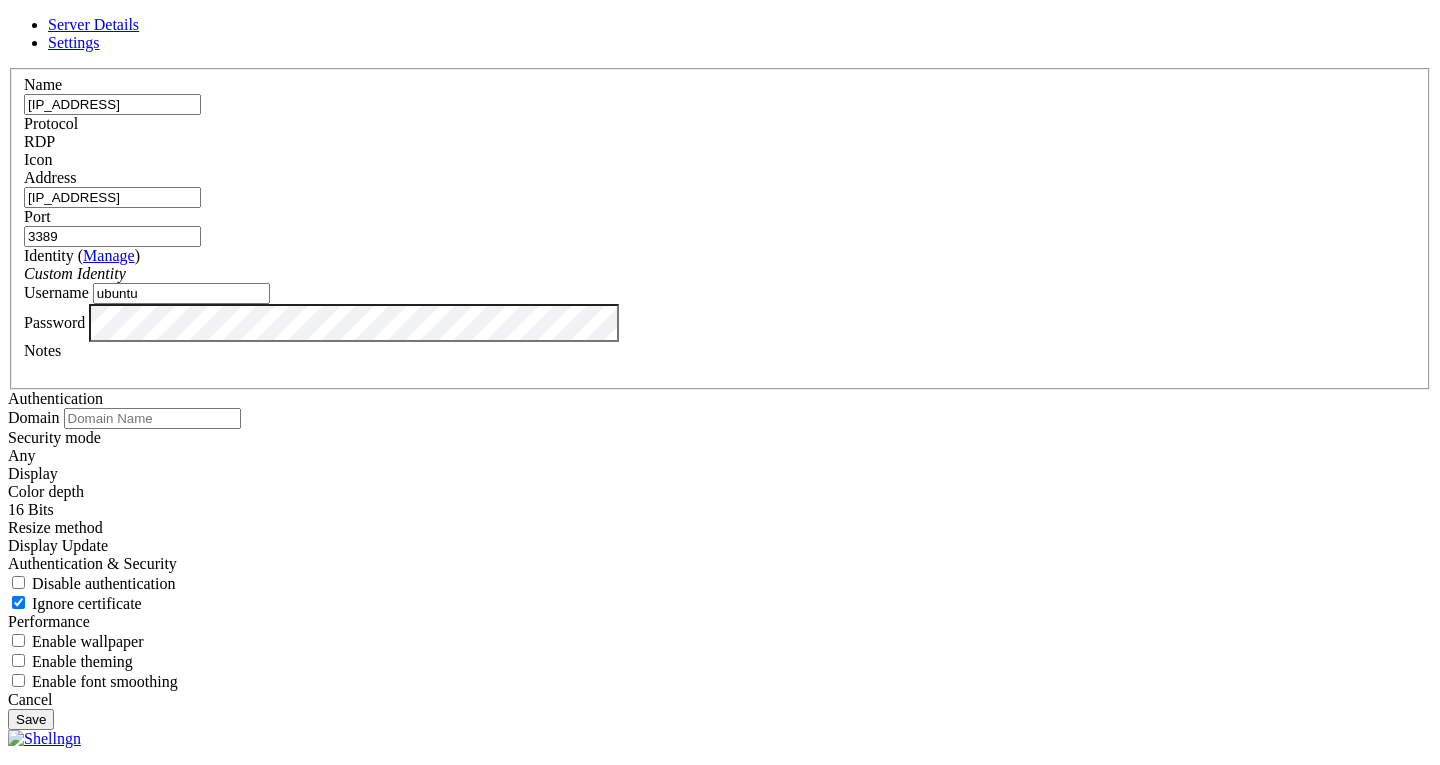 click on "ubuntu" at bounding box center [181, 293] 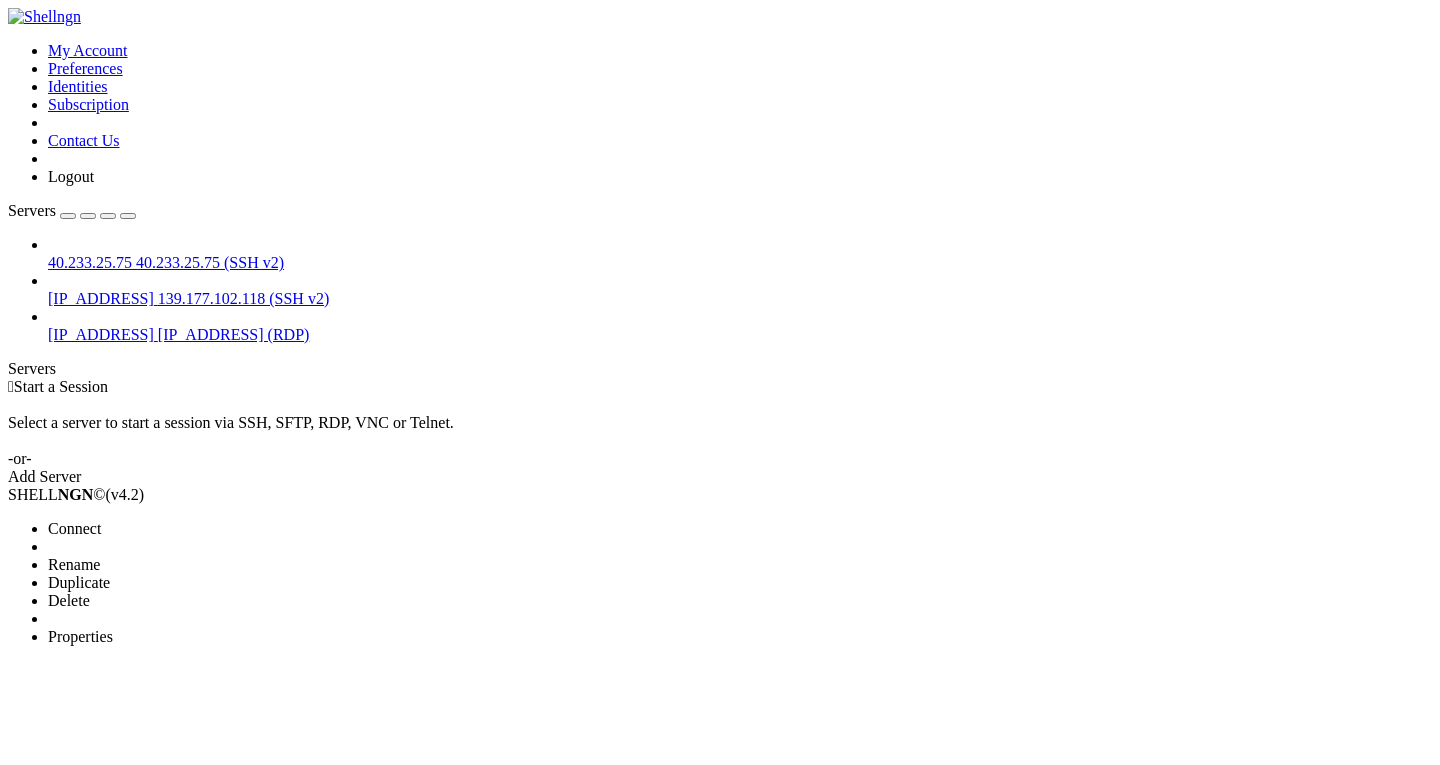 click on "Connect" at bounding box center (139, 529) 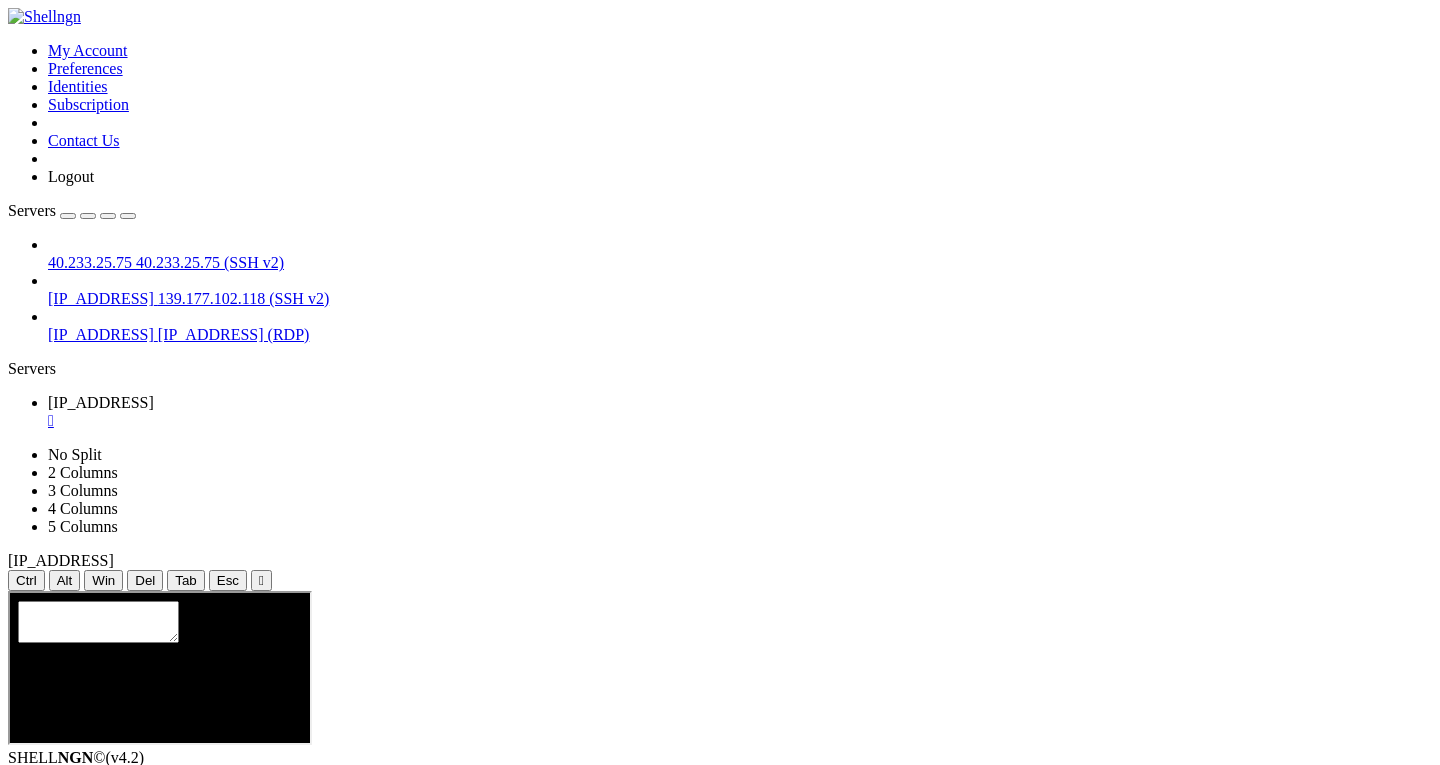 scroll, scrollTop: 0, scrollLeft: 0, axis: both 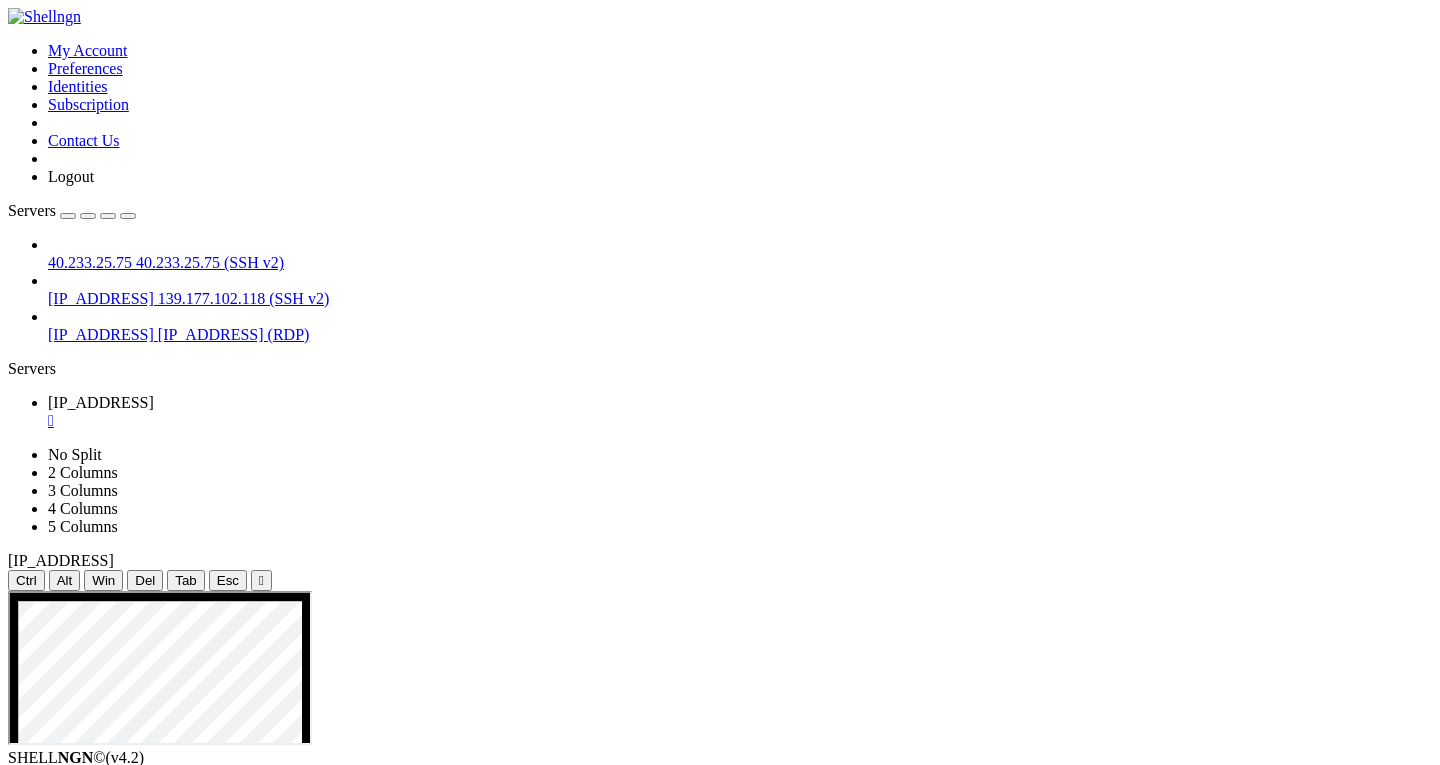 click on "" at bounding box center (740, 421) 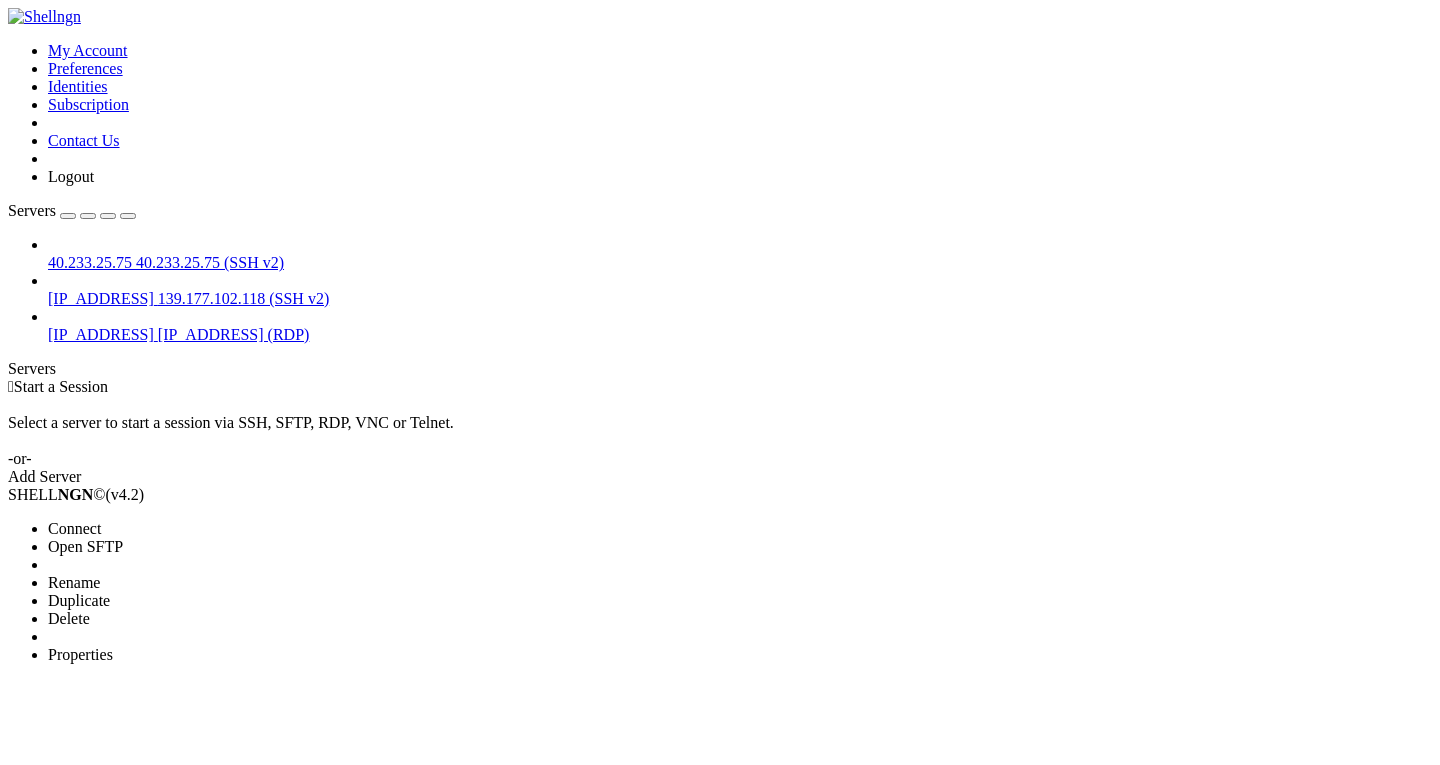click on "Properties" at bounding box center (80, 654) 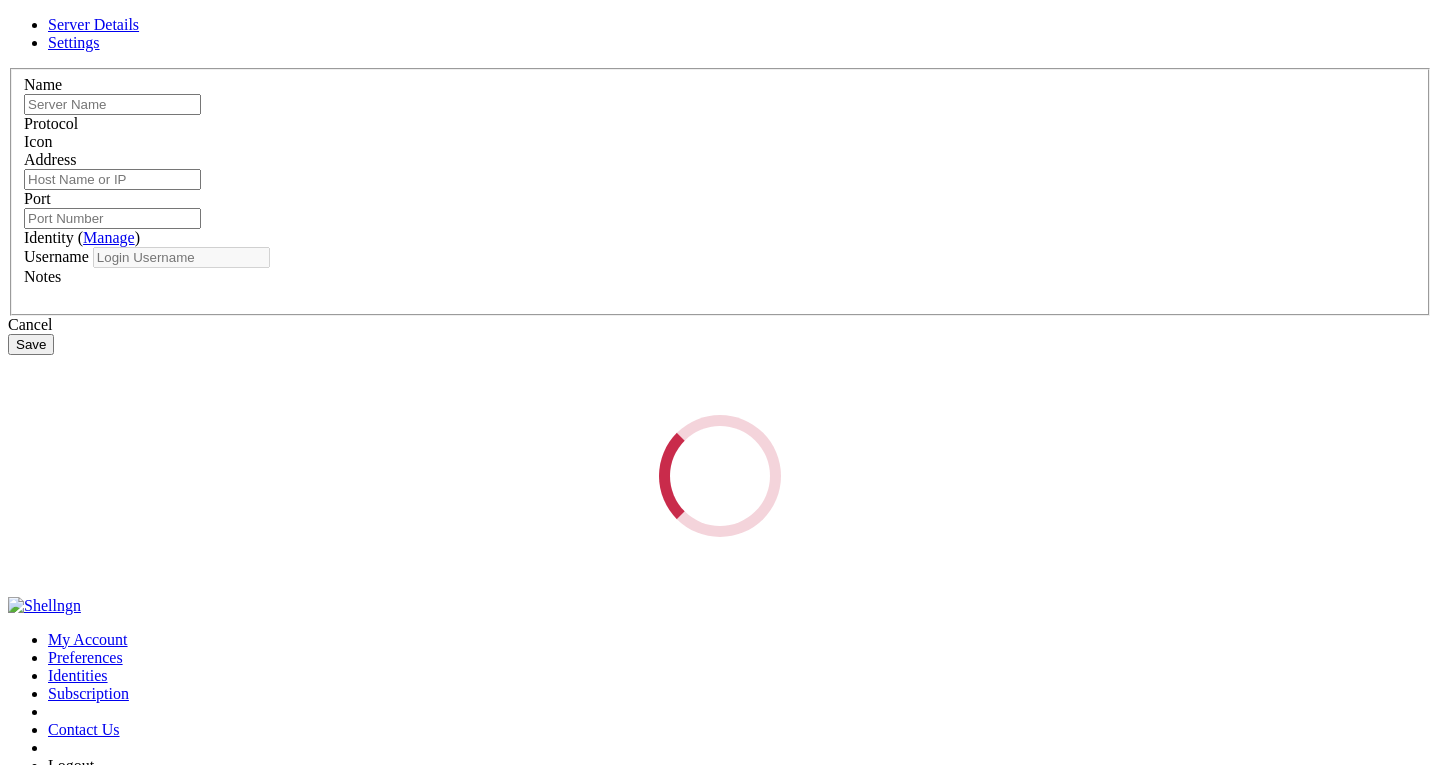 type on "[IP_ADDRESS]" 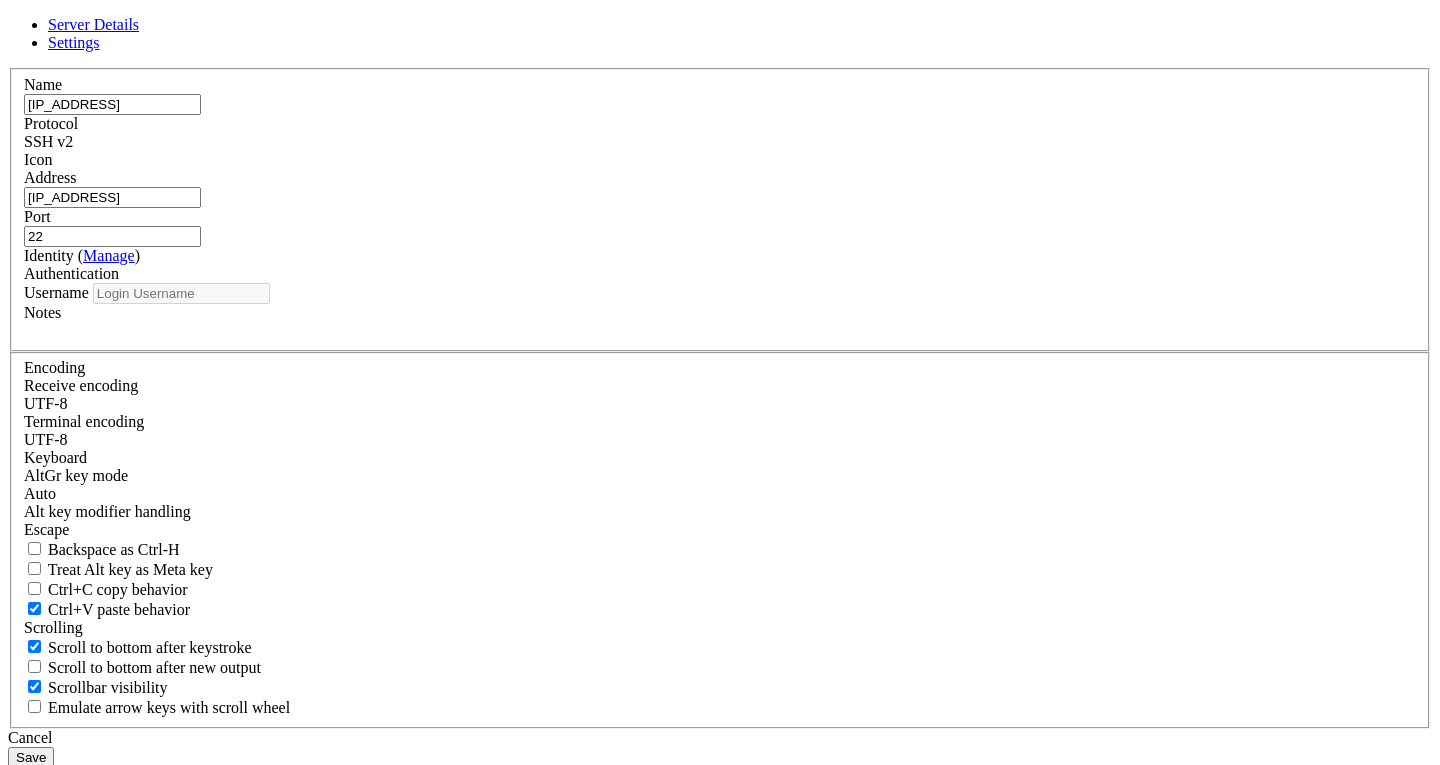 type on "ubuntu" 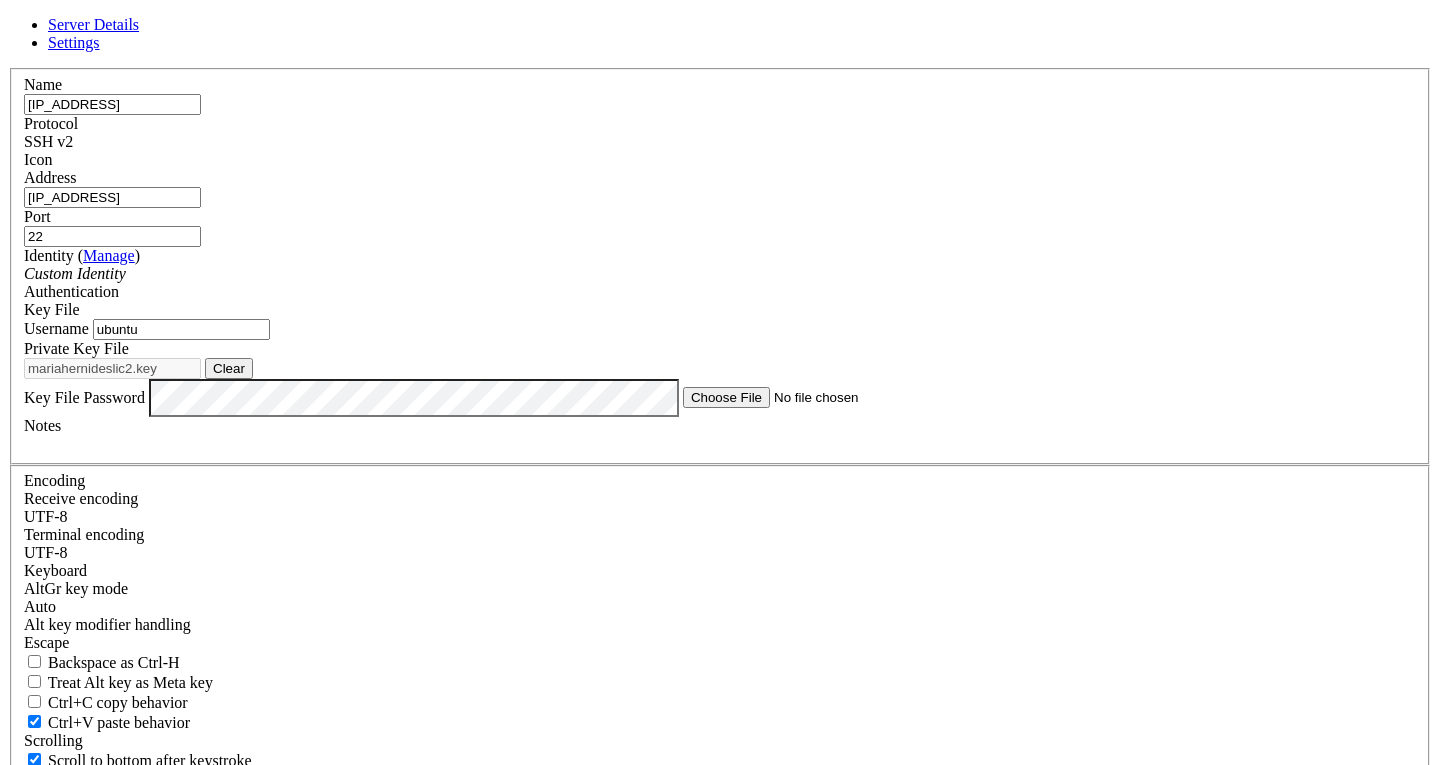 click on "SSH v2" at bounding box center (720, 142) 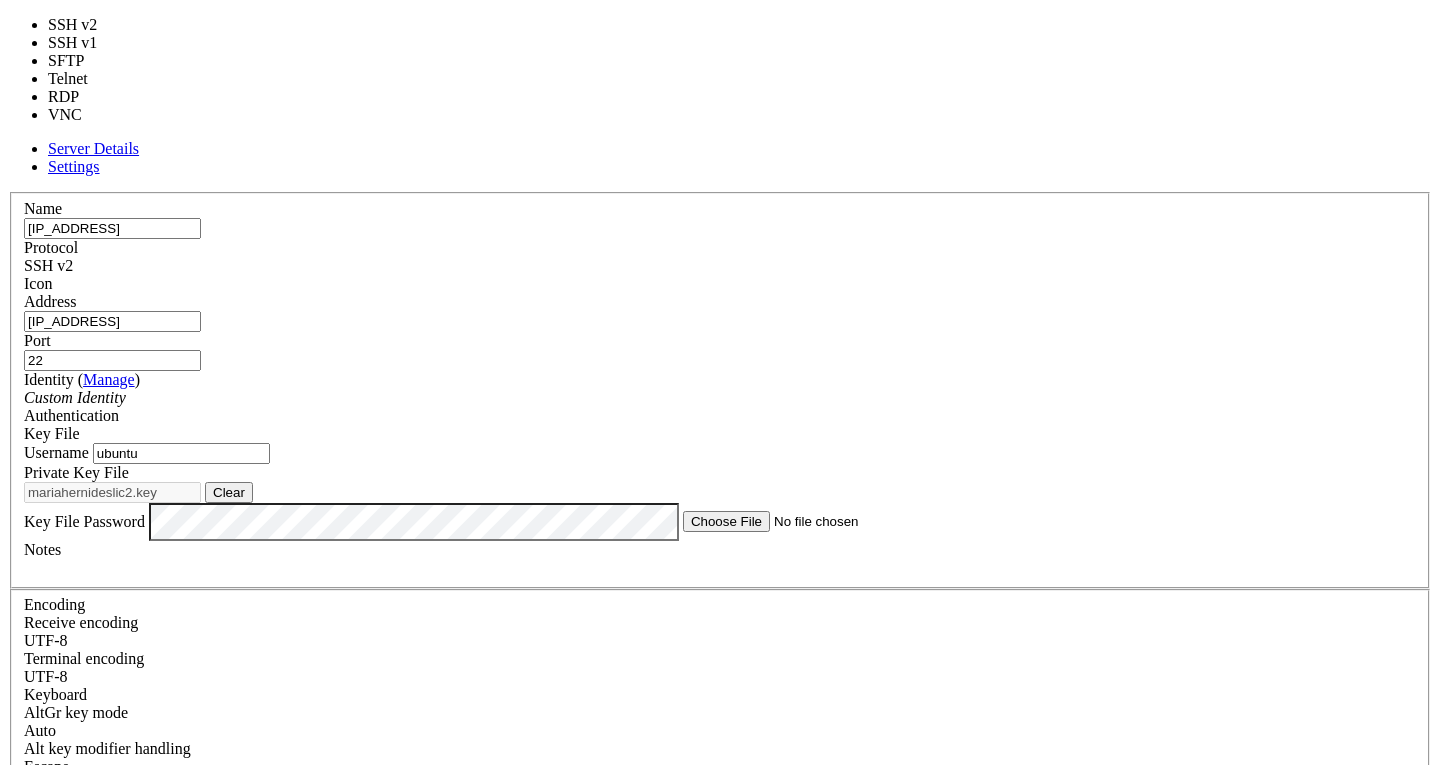 type on "3389" 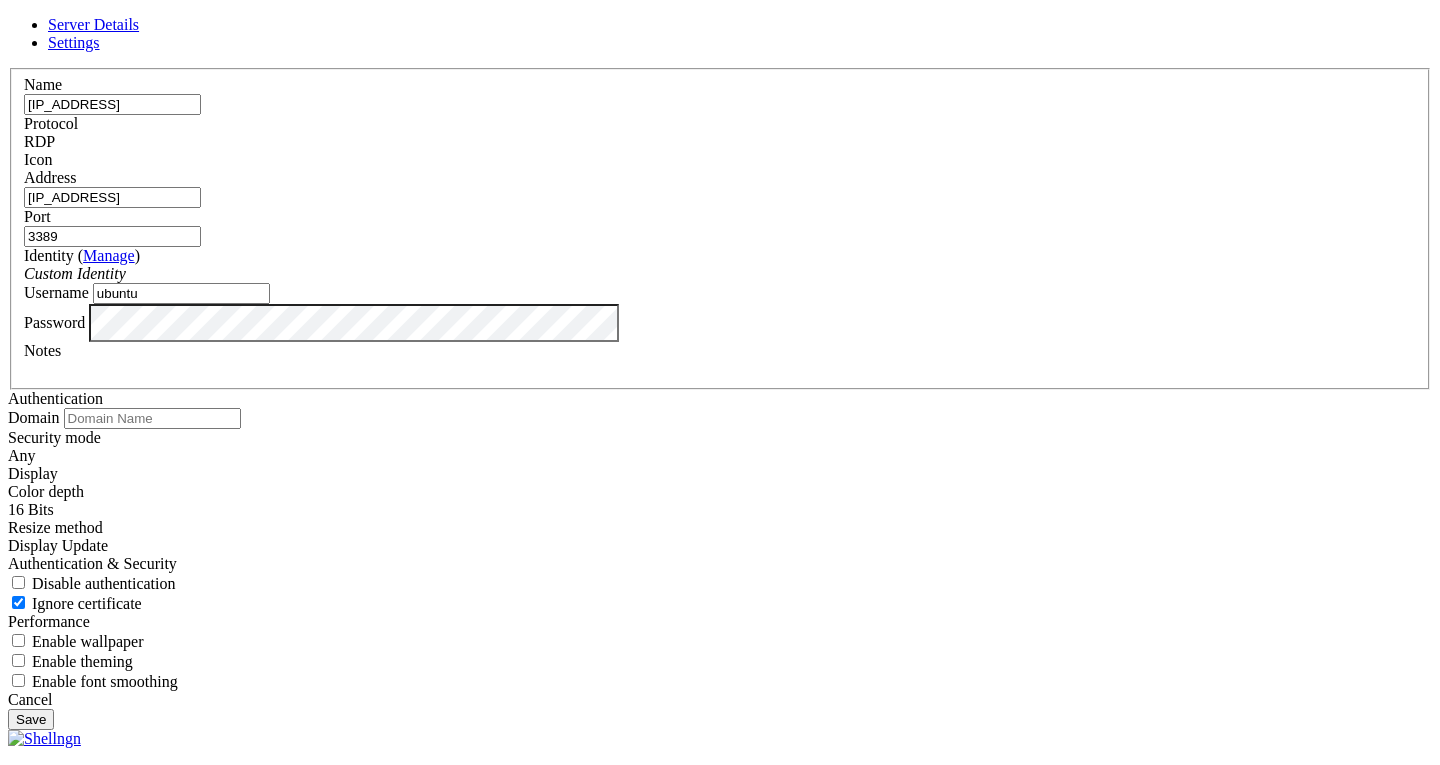 click on "Save" at bounding box center [31, 719] 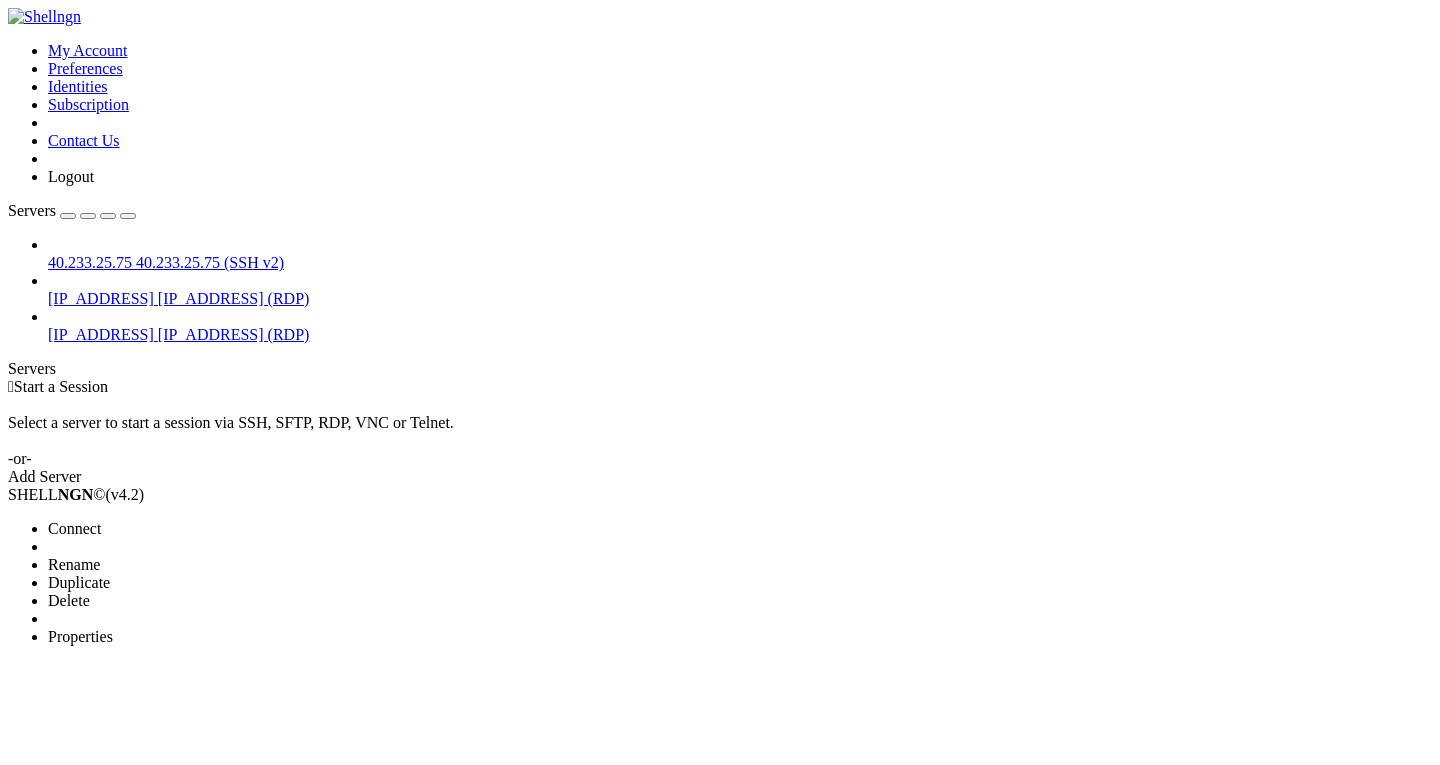 click on "Connect" at bounding box center [74, 528] 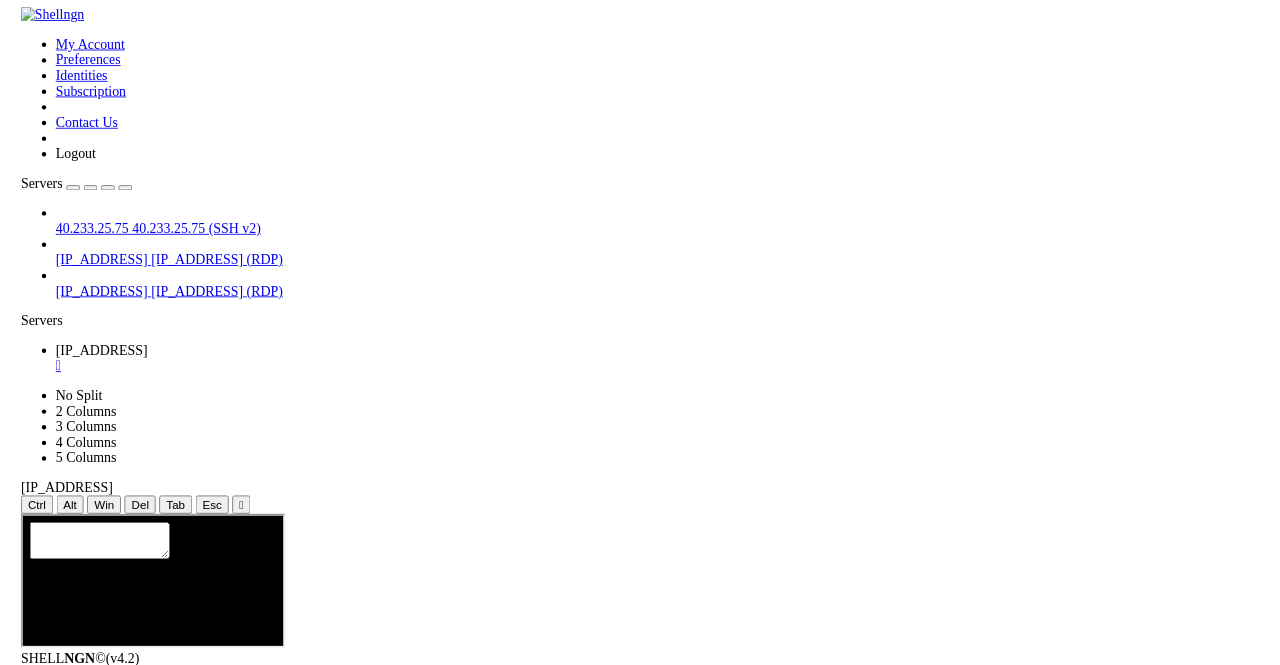 scroll, scrollTop: 0, scrollLeft: 0, axis: both 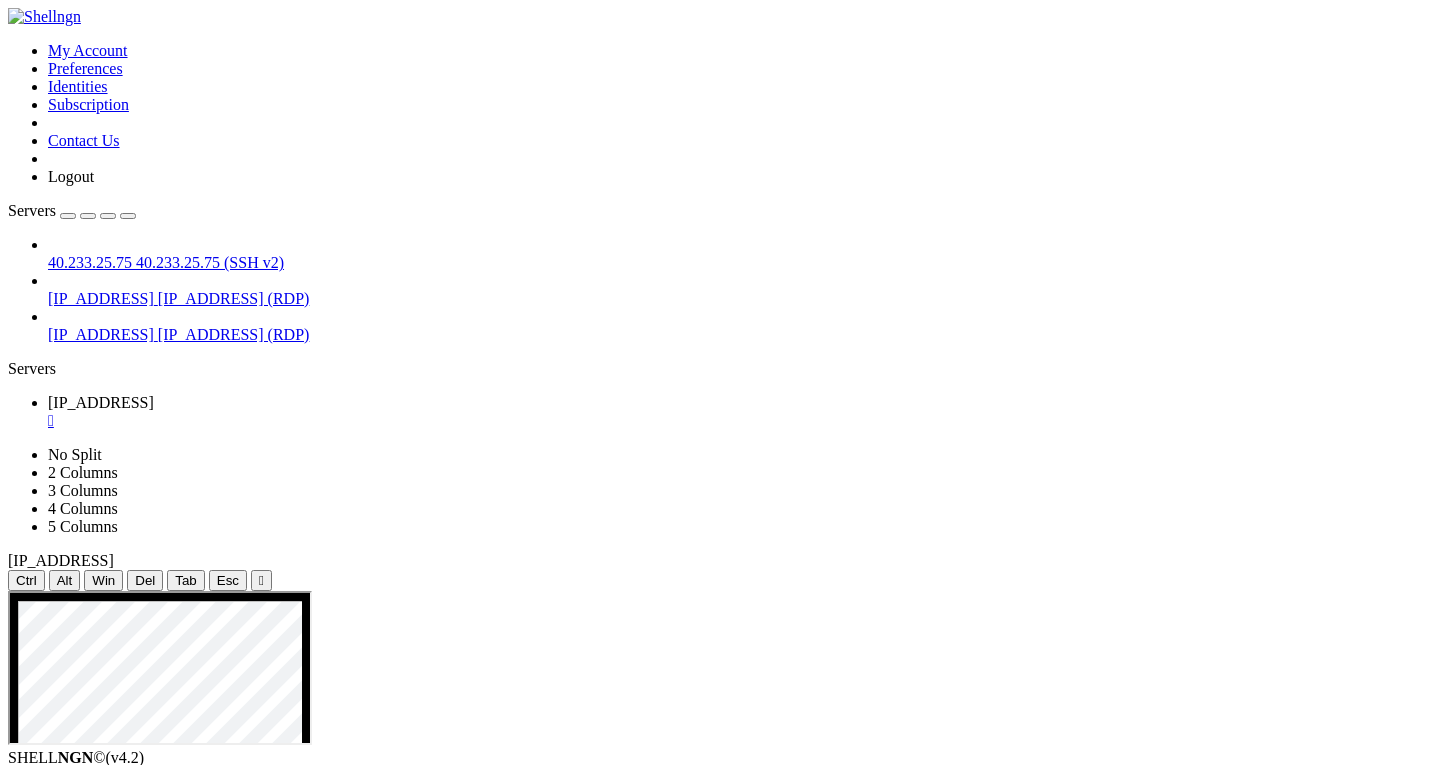 click on "[IP_ADDRESS]
[IP_ADDRESS] (SSH v2)
[IP_ADDRESS]
[IP_ADDRESS] (RDP)
[IP_ADDRESS]
[IP_ADDRESS] (RDP)" at bounding box center [720, 290] 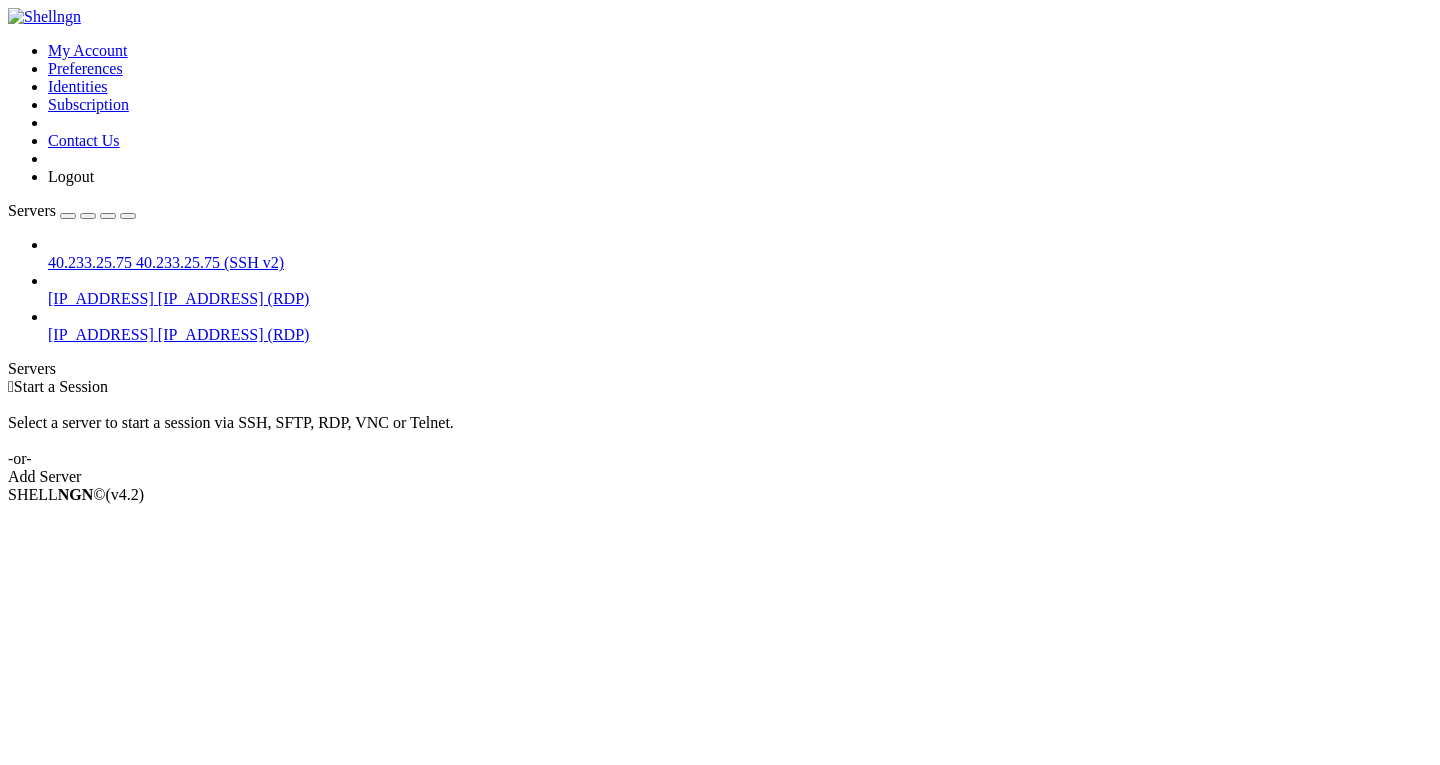click on "[IP_ADDRESS]
[IP_ADDRESS] (SSH v2)
[IP_ADDRESS]
[IP_ADDRESS] (RDP)
[IP_ADDRESS]
[IP_ADDRESS] (RDP)" at bounding box center [720, 290] 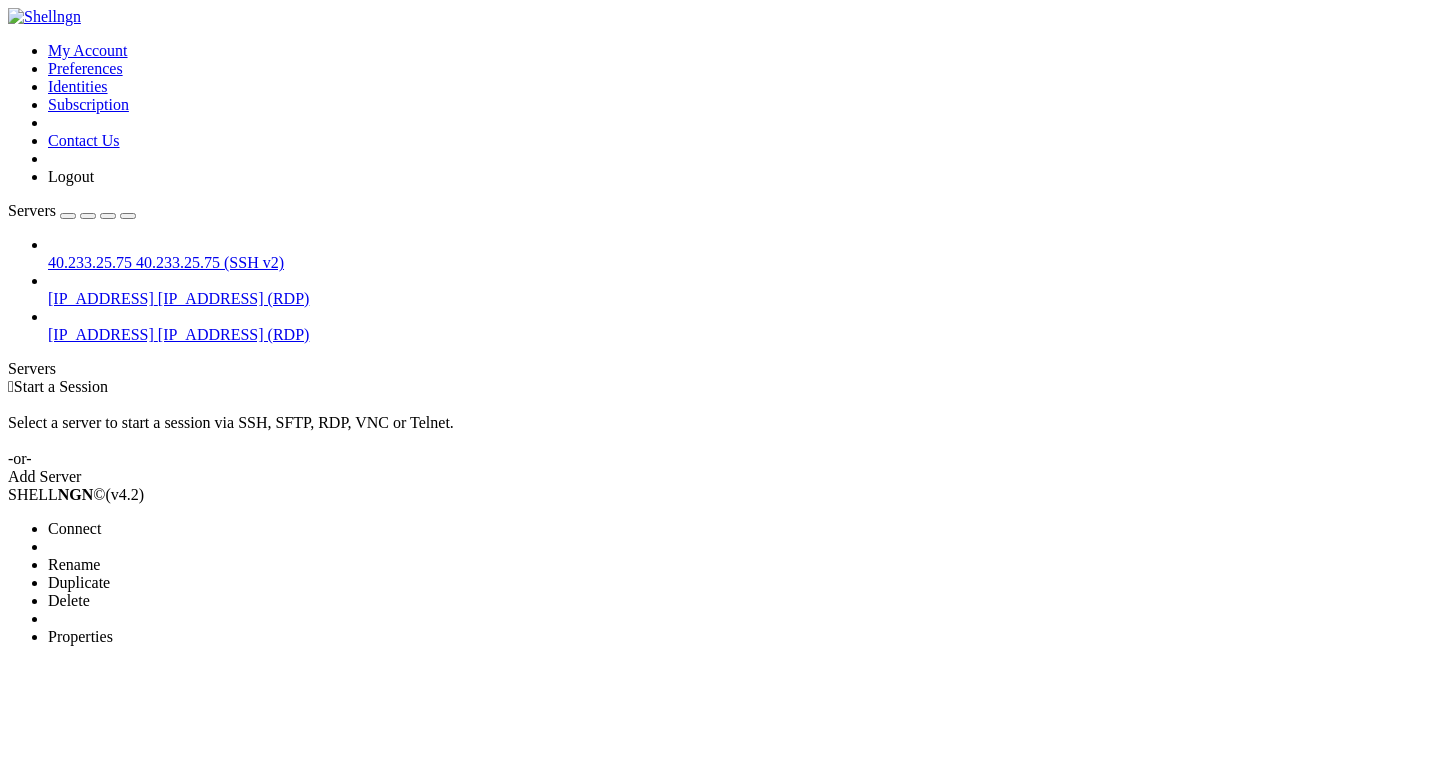 click on "Properties" at bounding box center [80, 636] 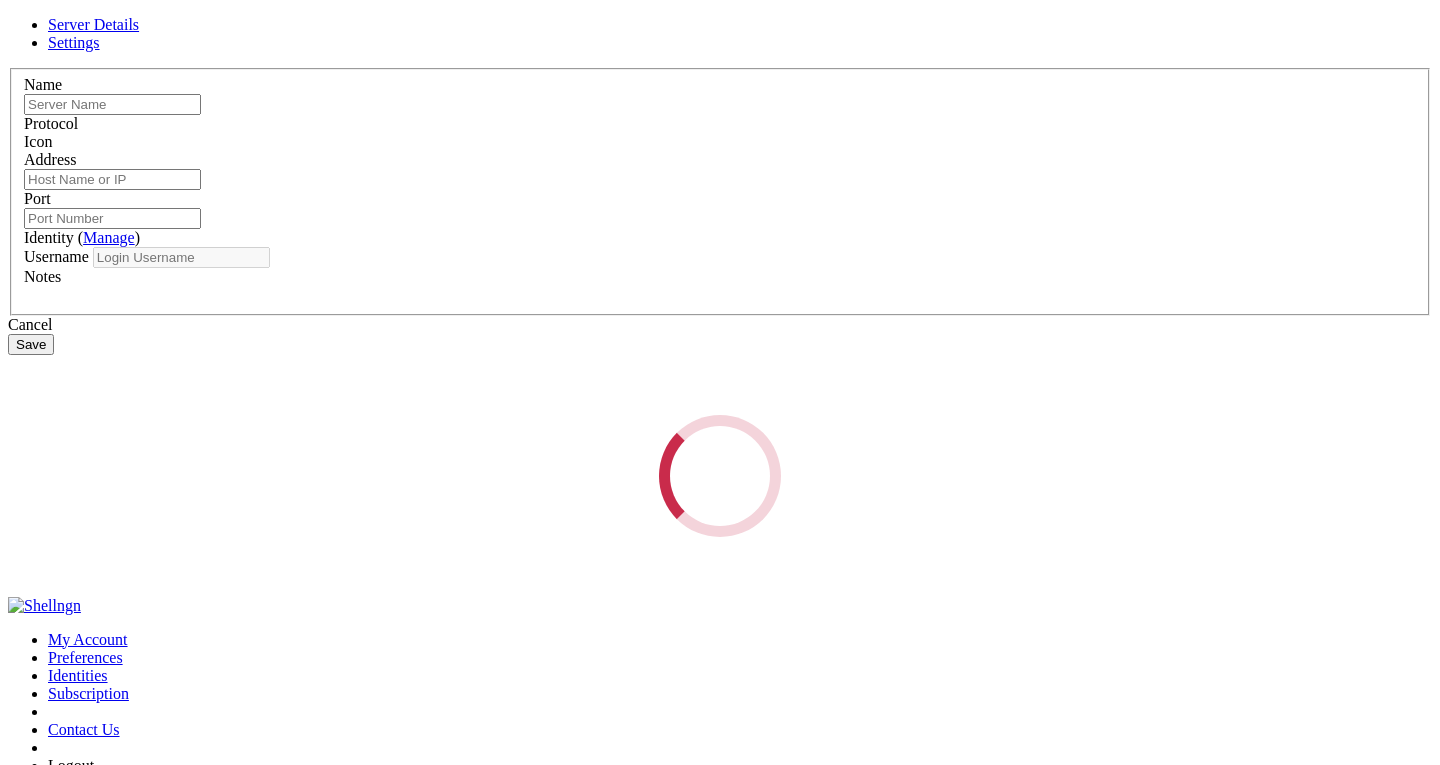 type on "[IP_ADDRESS]" 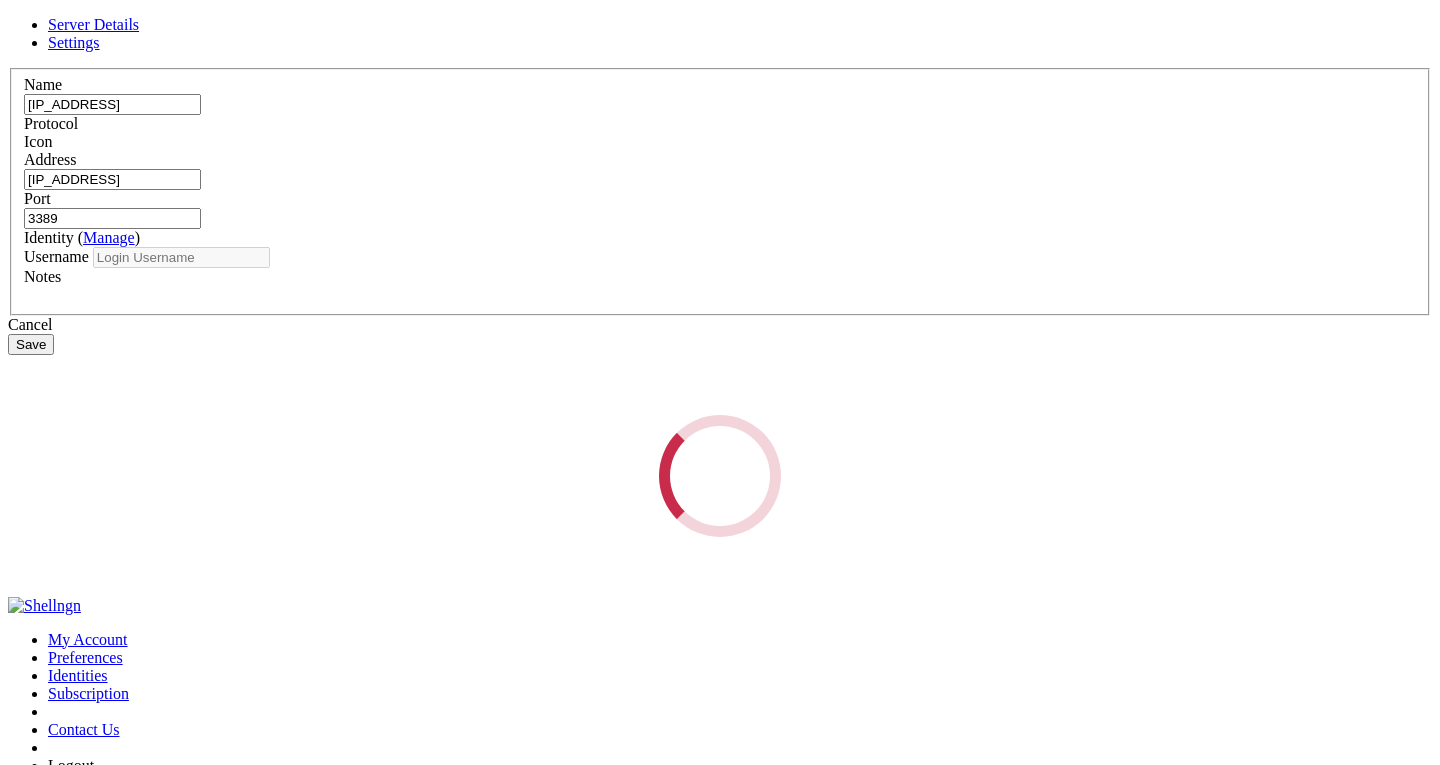 type on "ubuntu" 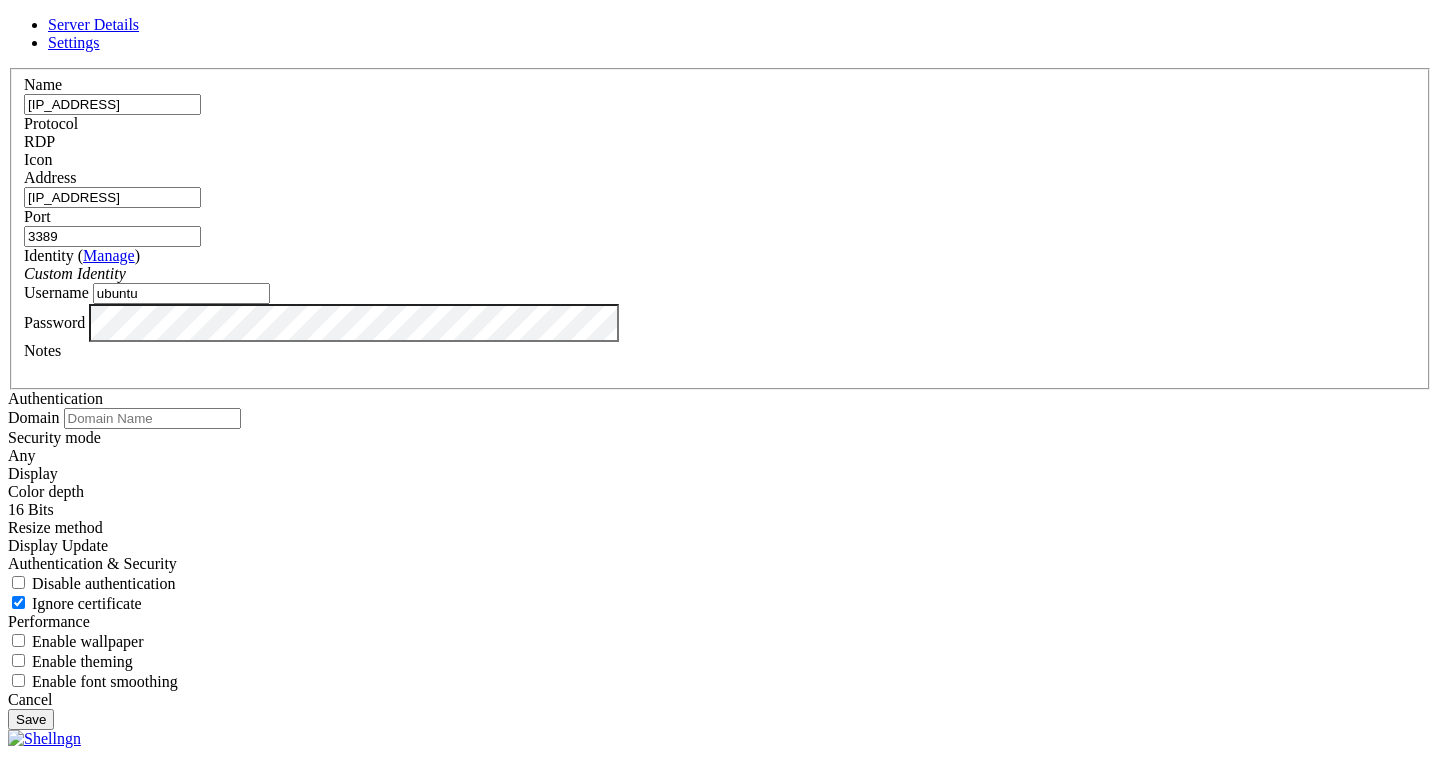 click on "[IP_ADDRESS]" at bounding box center [112, 104] 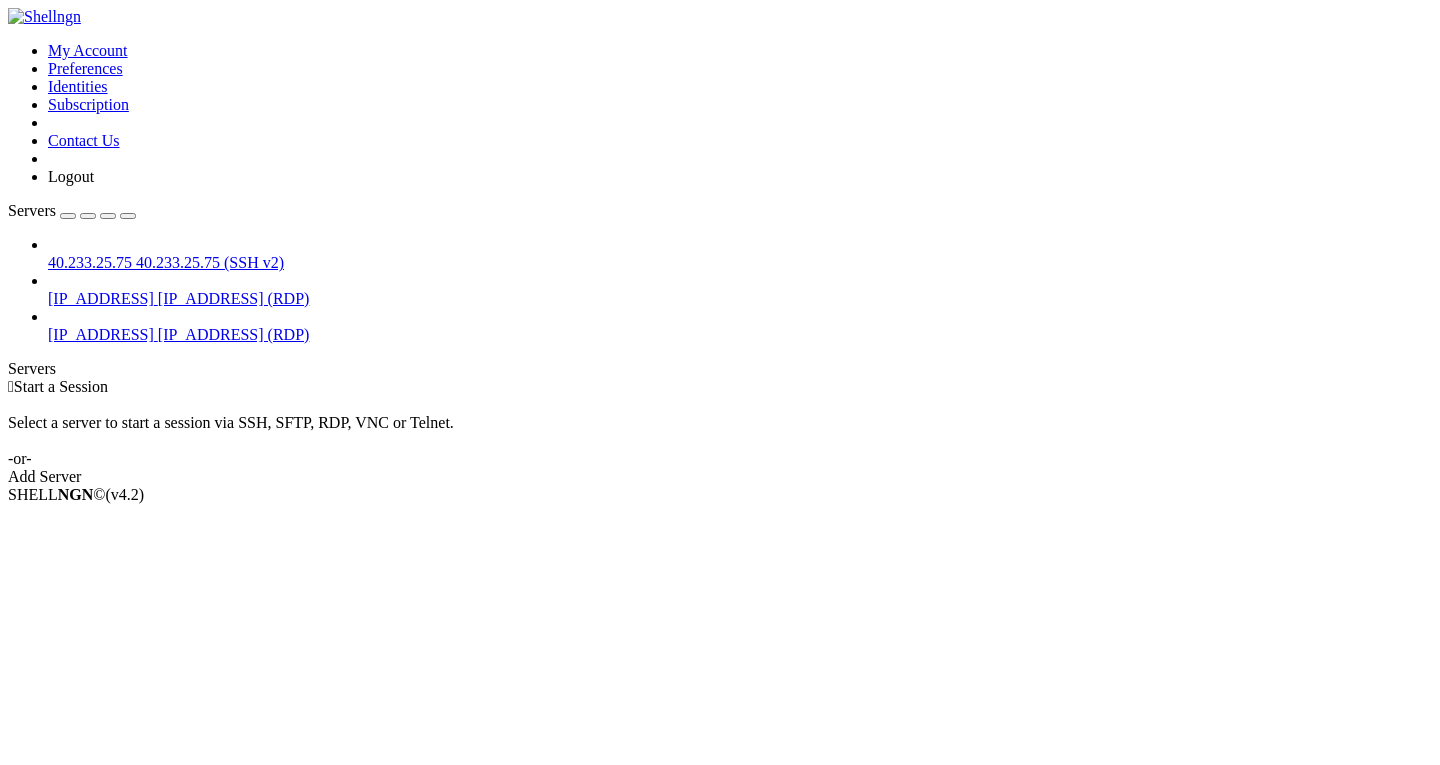 click on "[IP_ADDRESS]
[IP_ADDRESS] (SSH v2)" at bounding box center [740, 263] 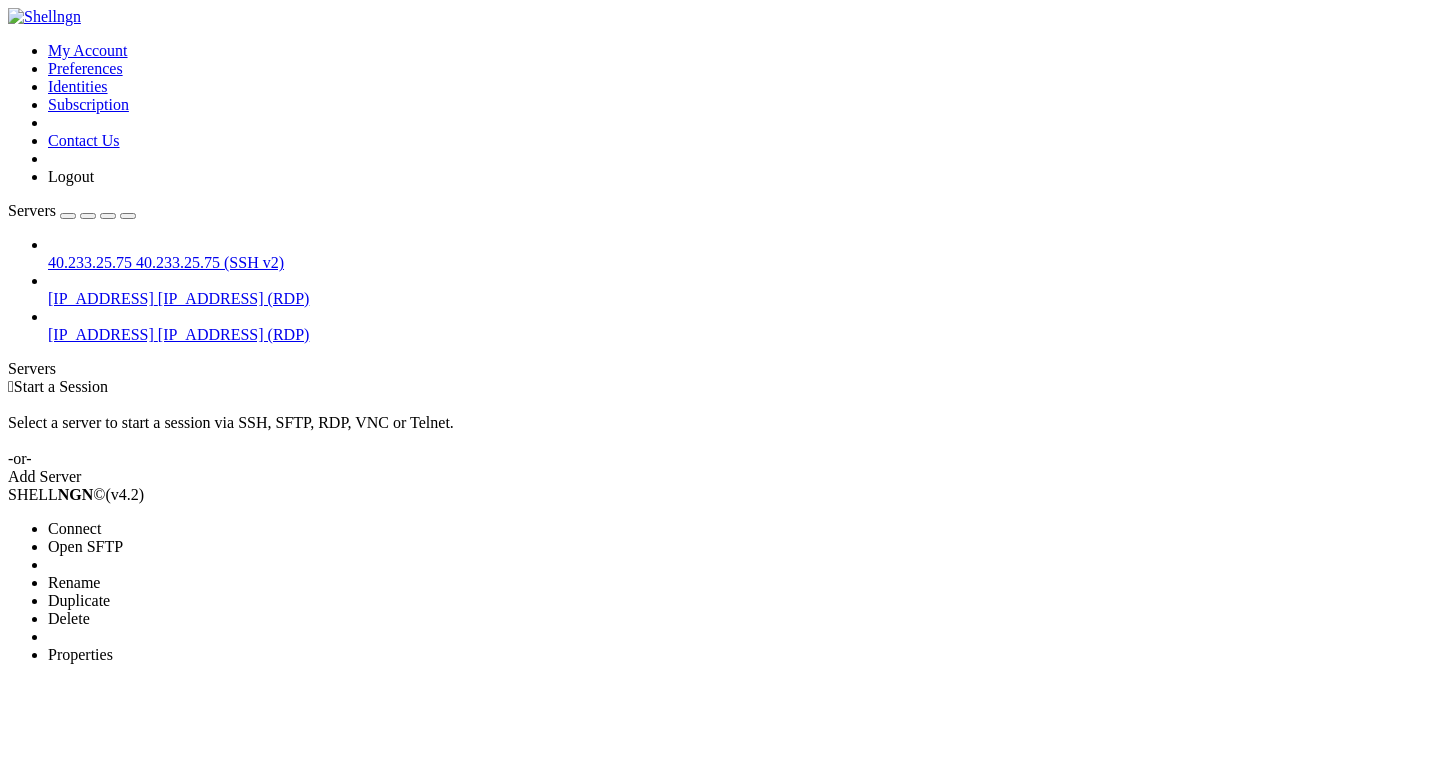 click on "Properties" at bounding box center (80, 654) 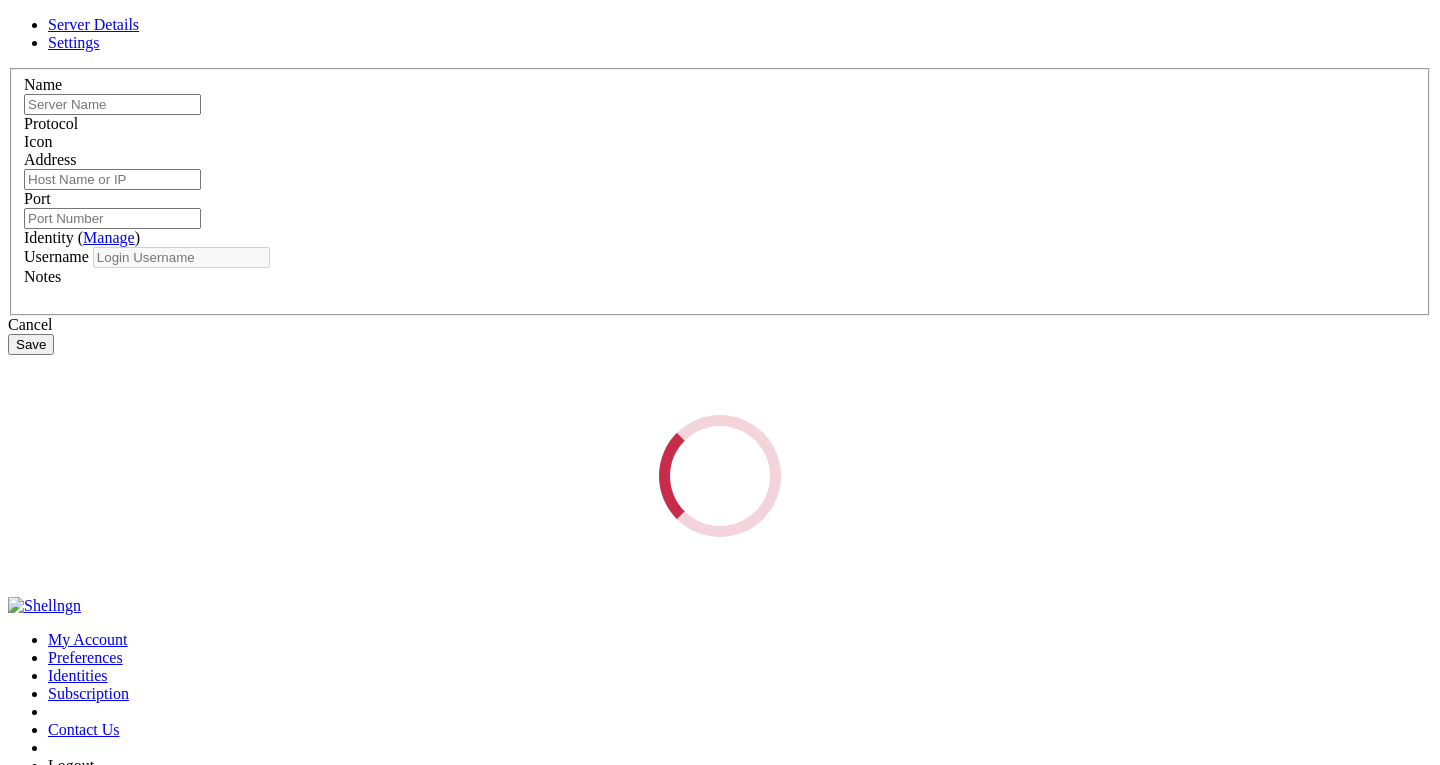 type on "40.233.25.75" 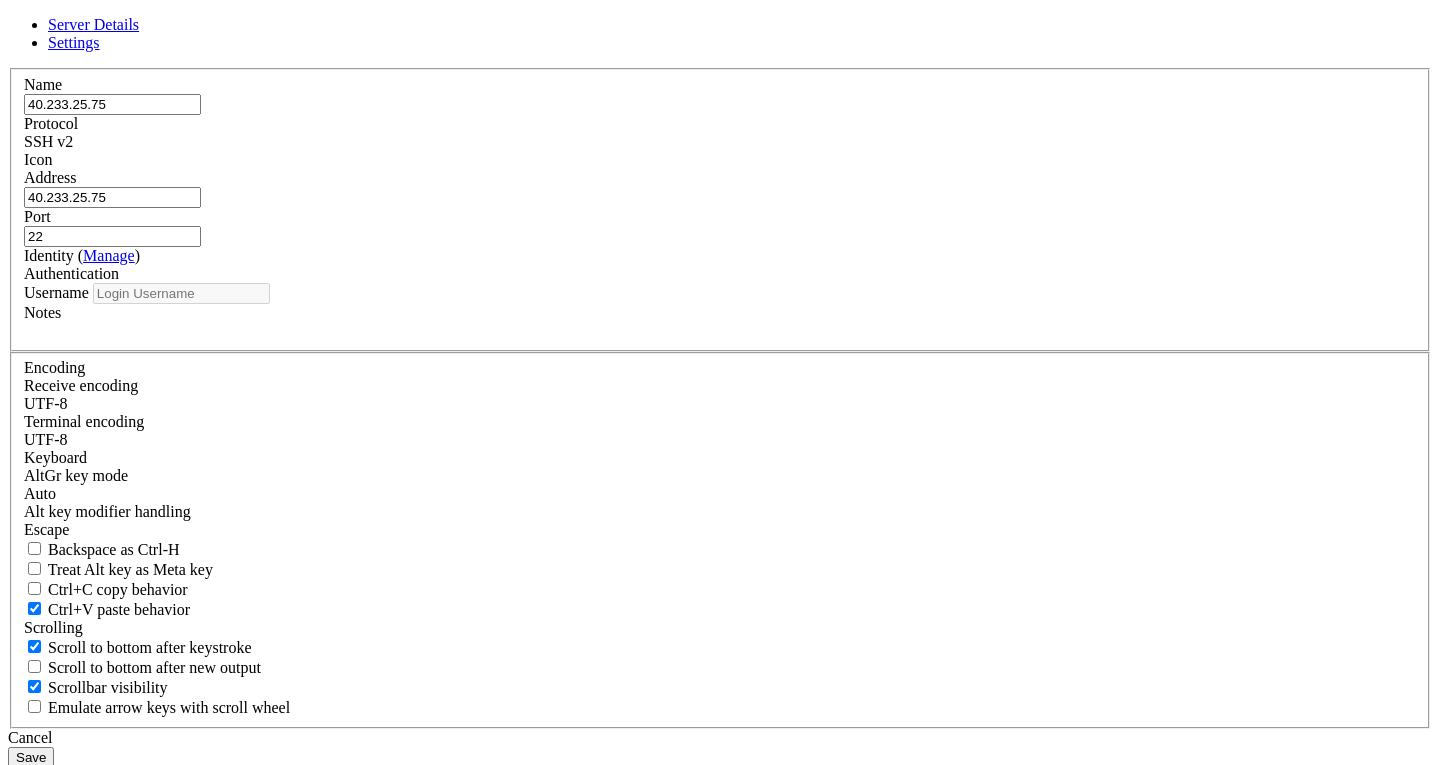 type on "ubuntu" 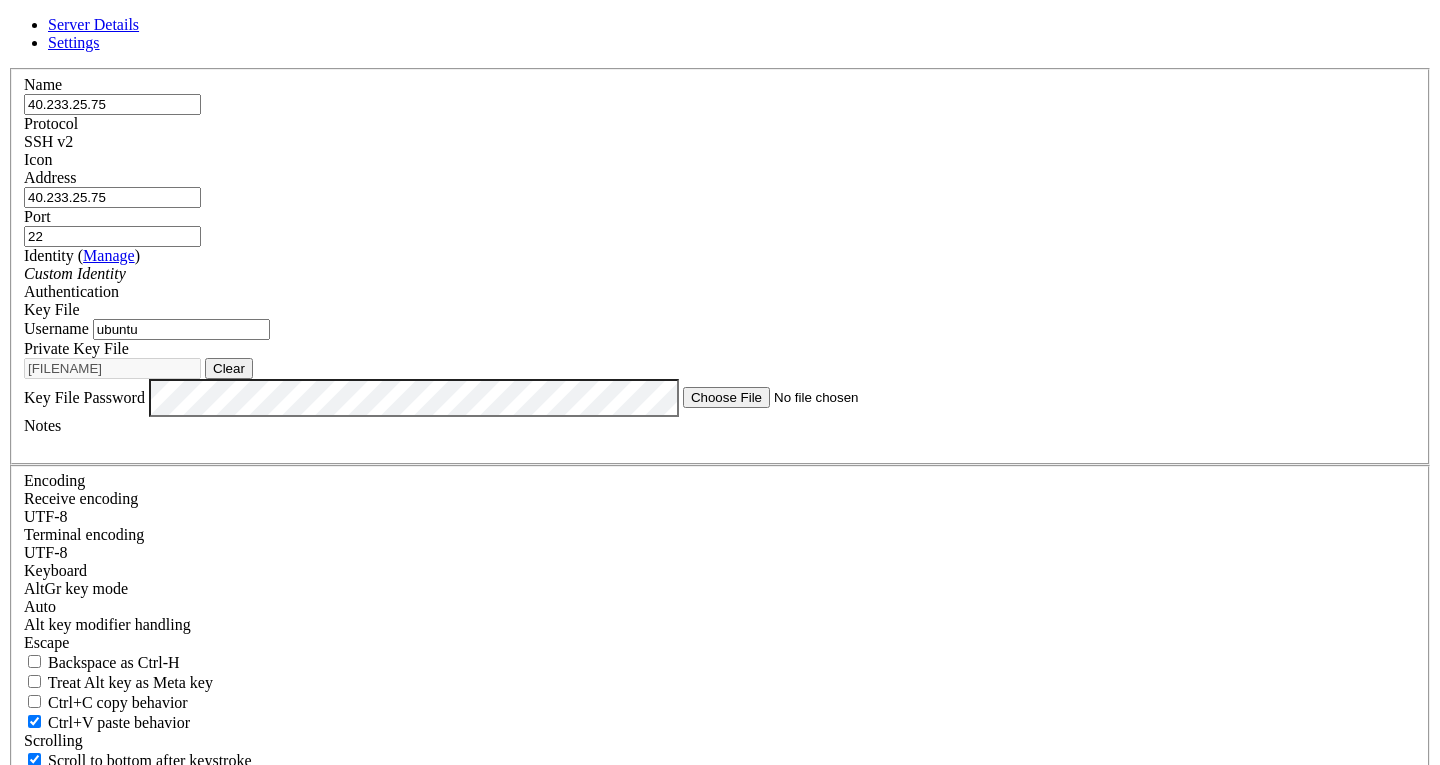 click on "40.233.25.75" at bounding box center [112, 197] 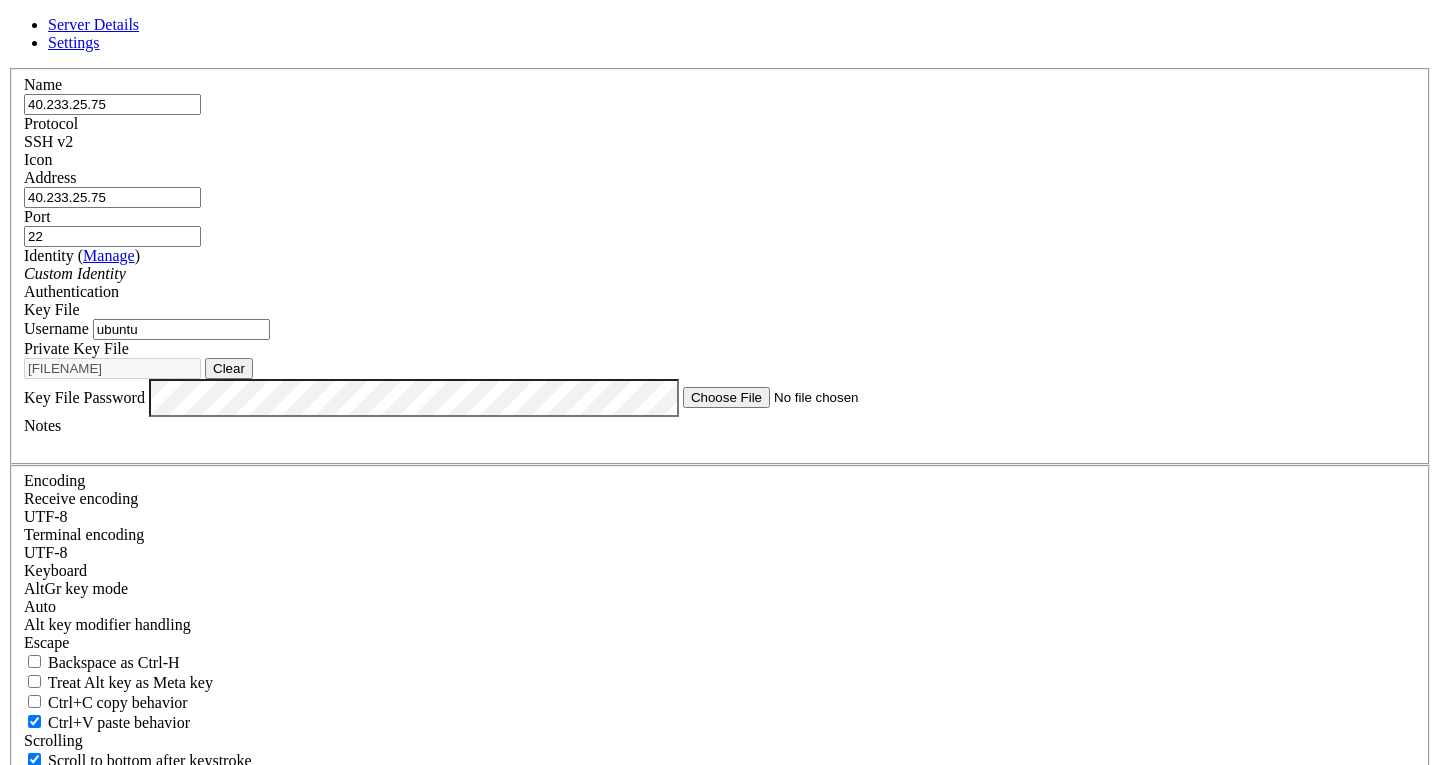 click at bounding box center [8, 68] 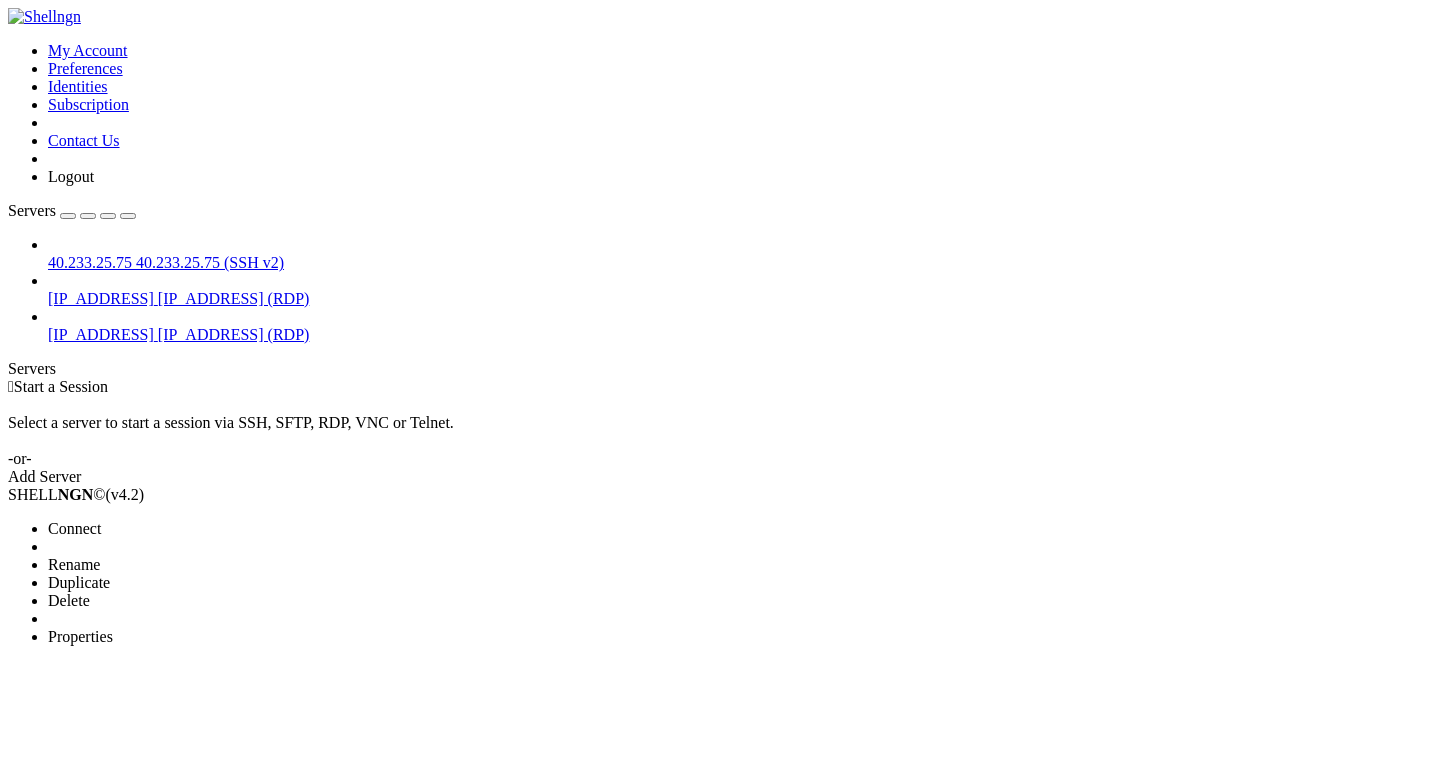 click on "Properties" at bounding box center [80, 636] 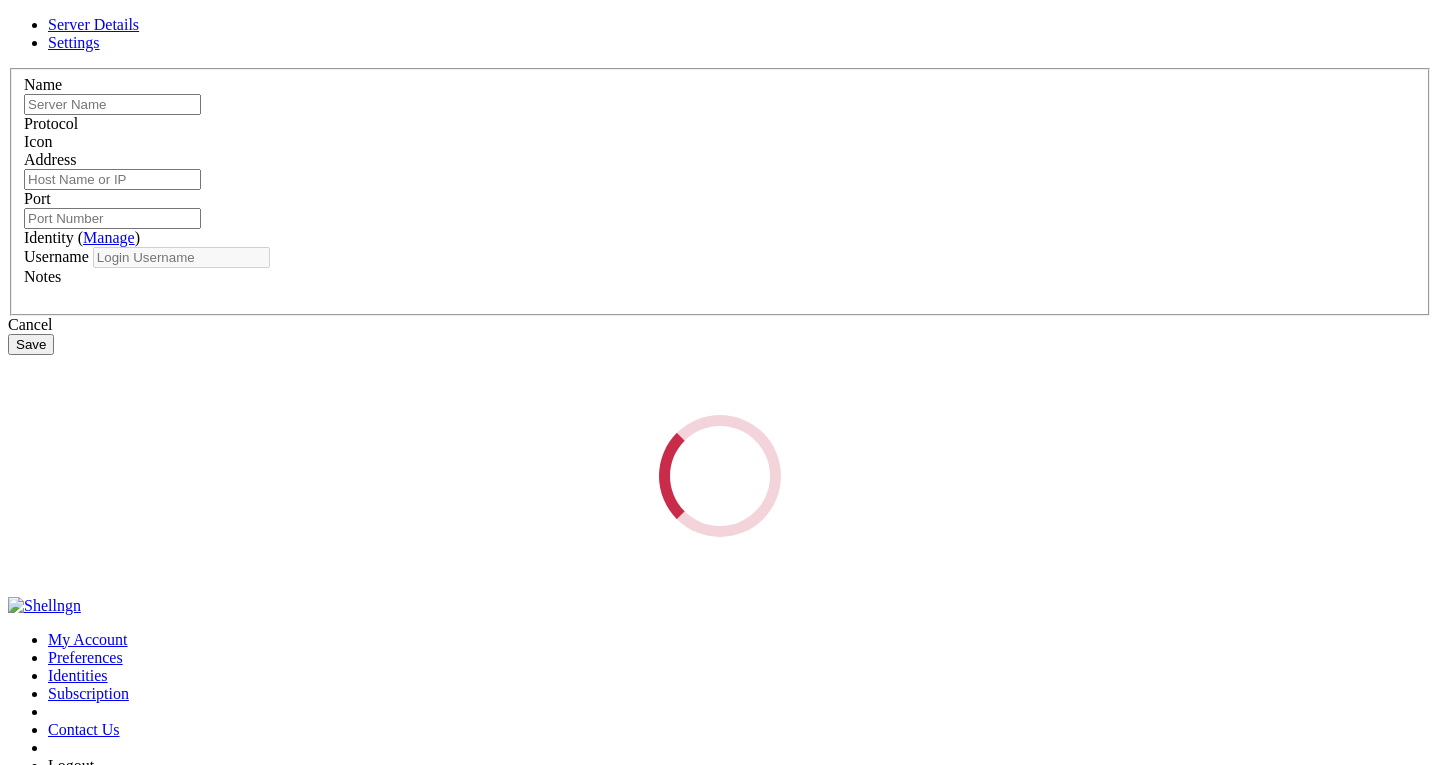 type on "[IP_ADDRESS]" 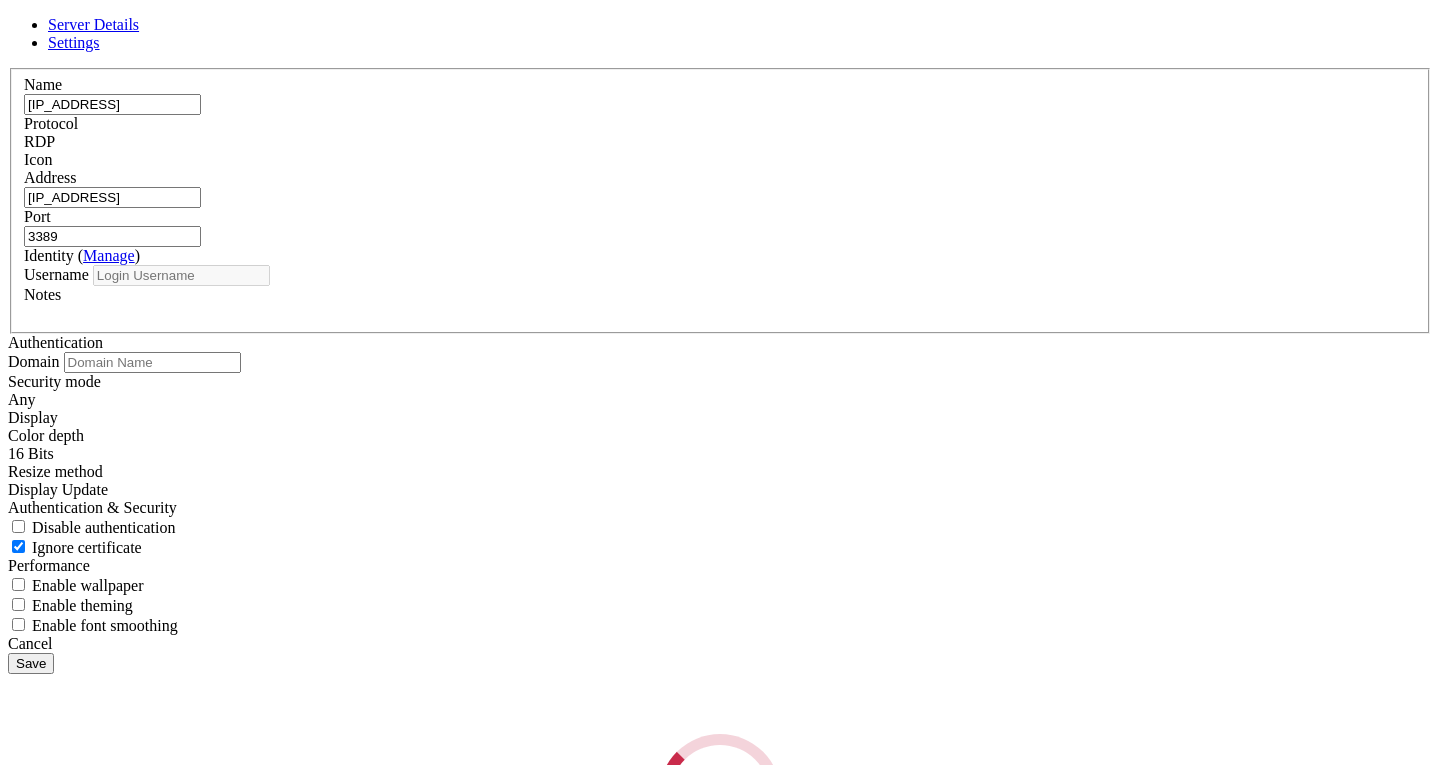 type on "ubuntu" 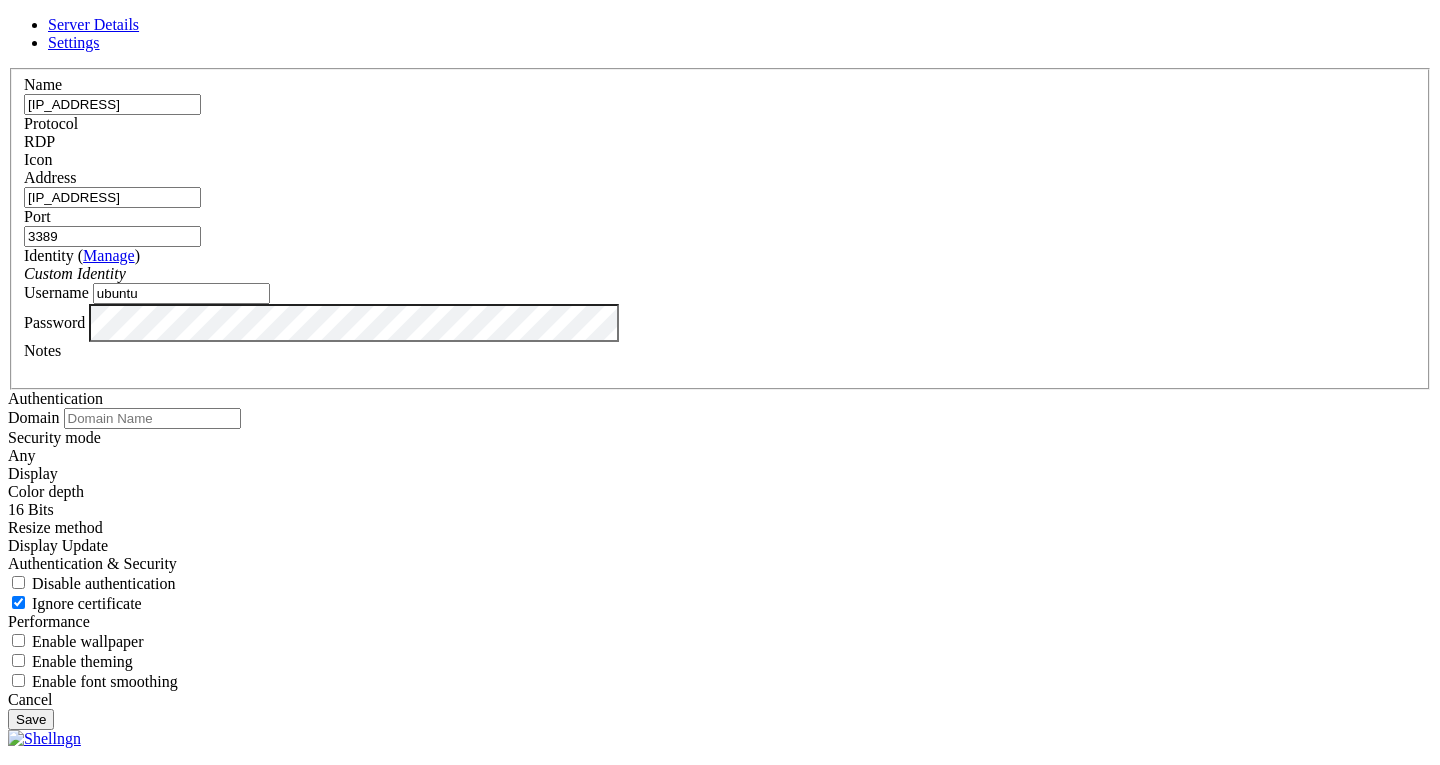 click on "Server Details
Settings
Name
[IP_ADDRESS]
Protocol
RDP
Icon" at bounding box center [720, 373] 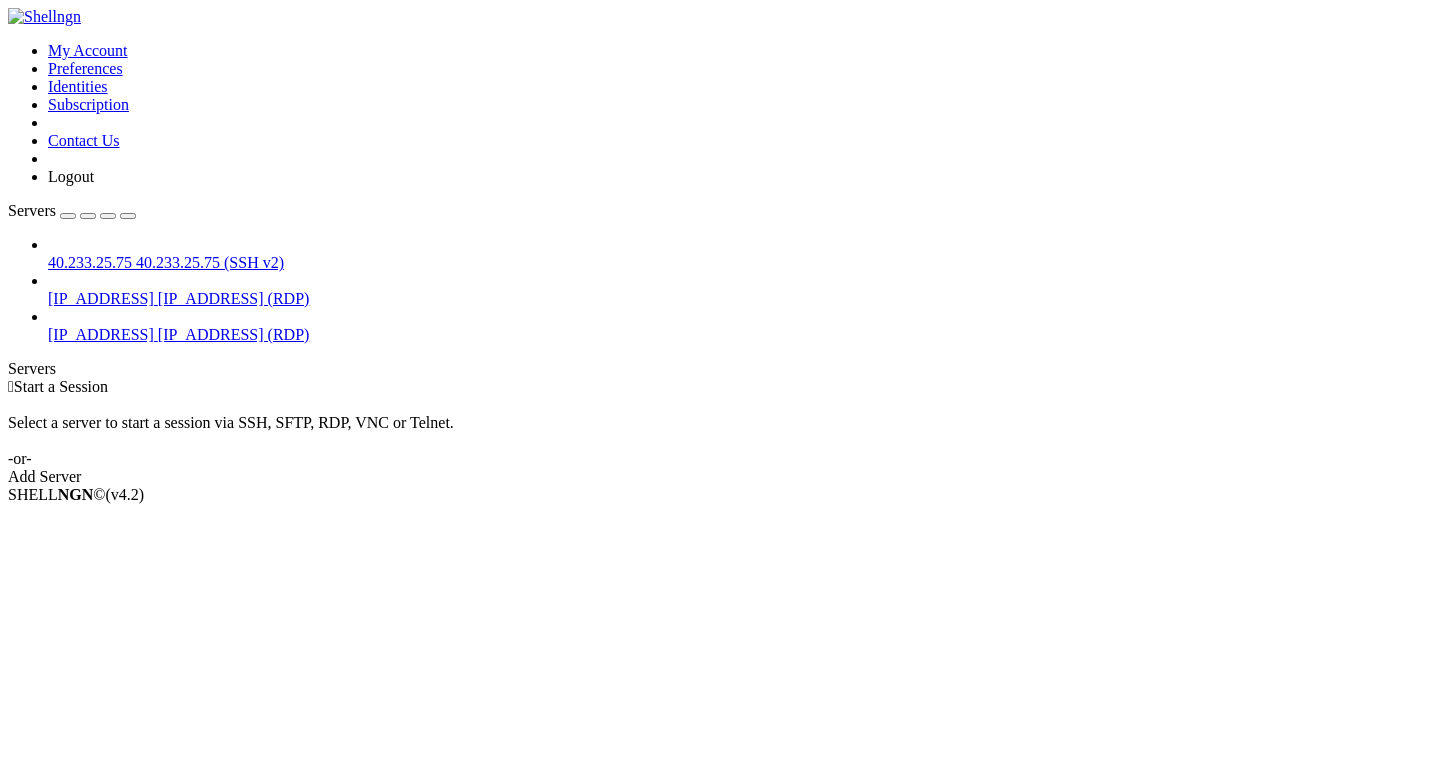 click on "[IP_ADDRESS]" at bounding box center (101, 334) 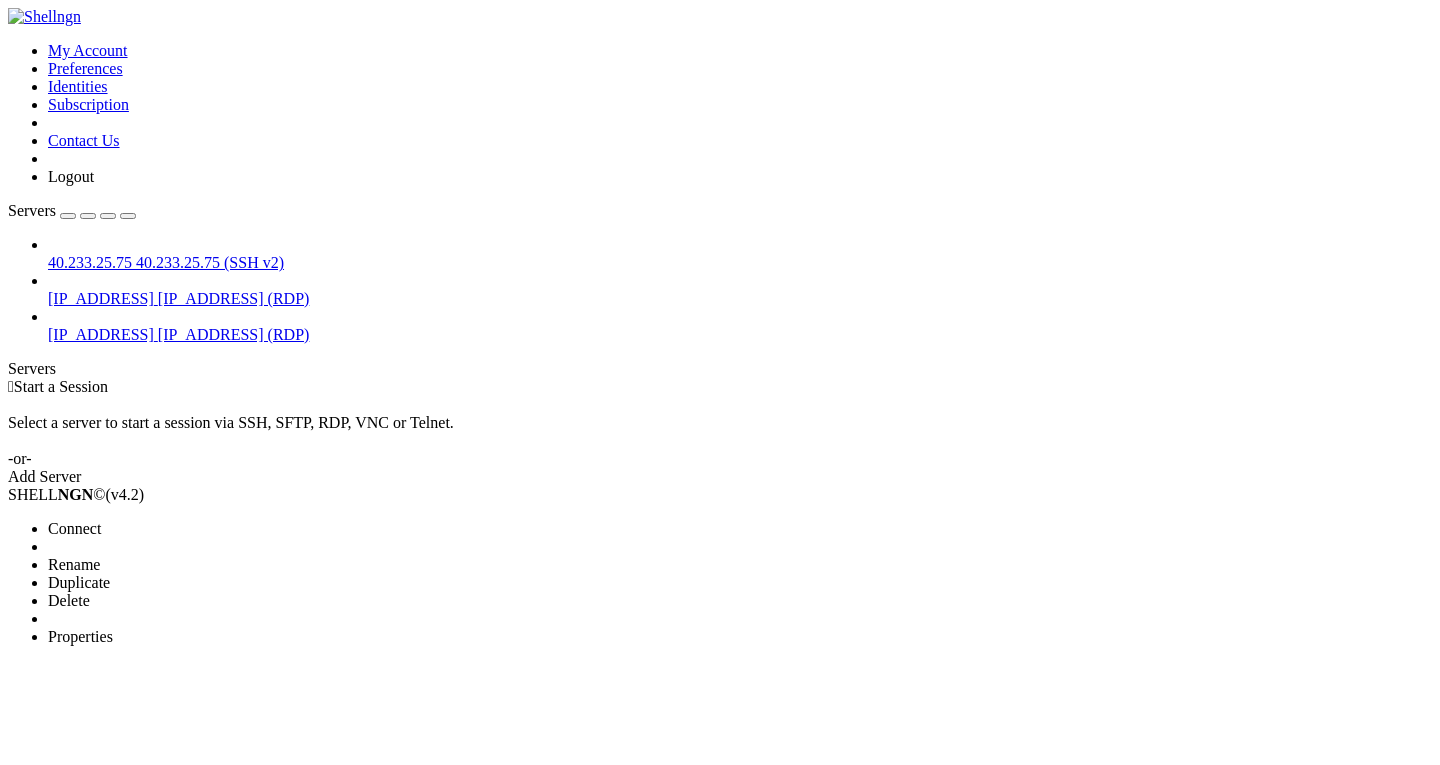 click on "Properties" at bounding box center (80, 636) 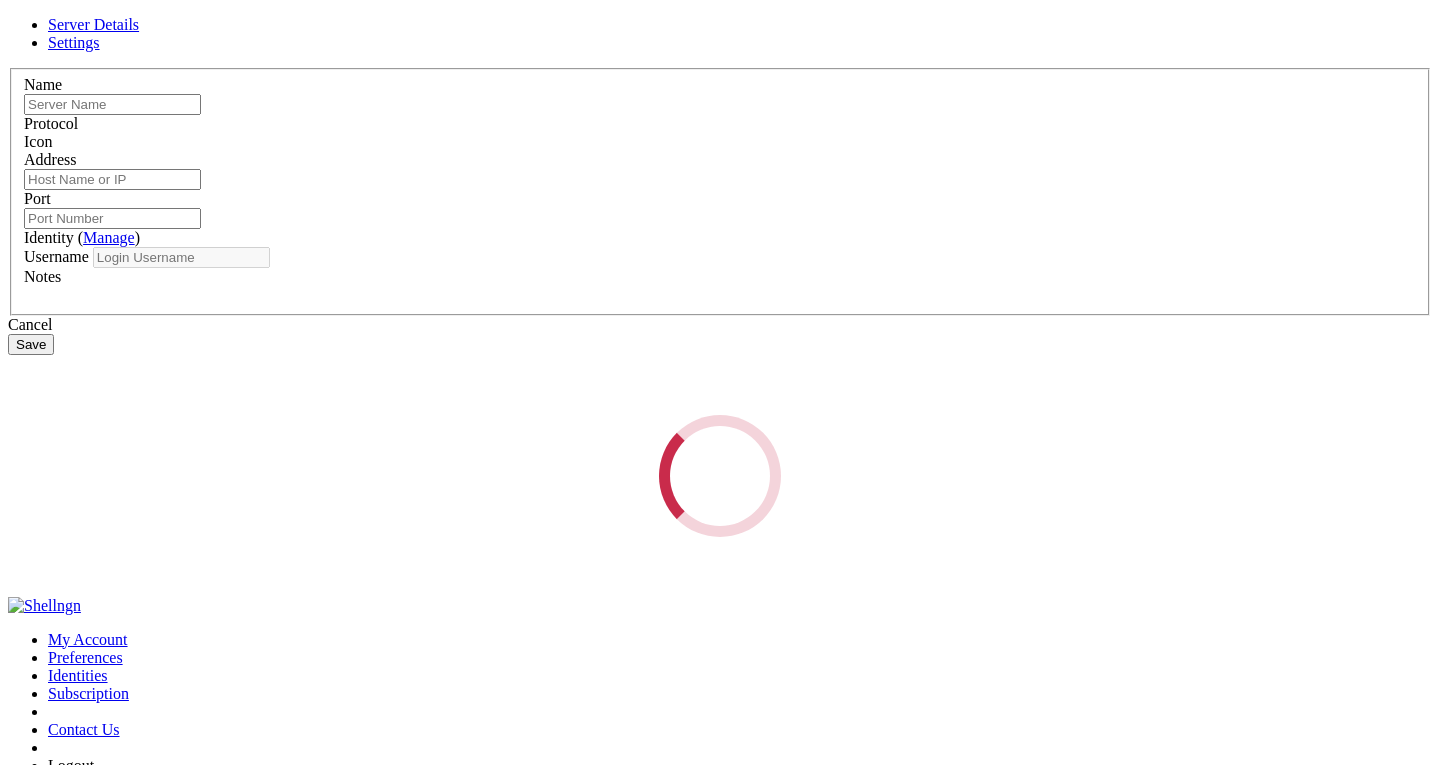 type on "[IP_ADDRESS]" 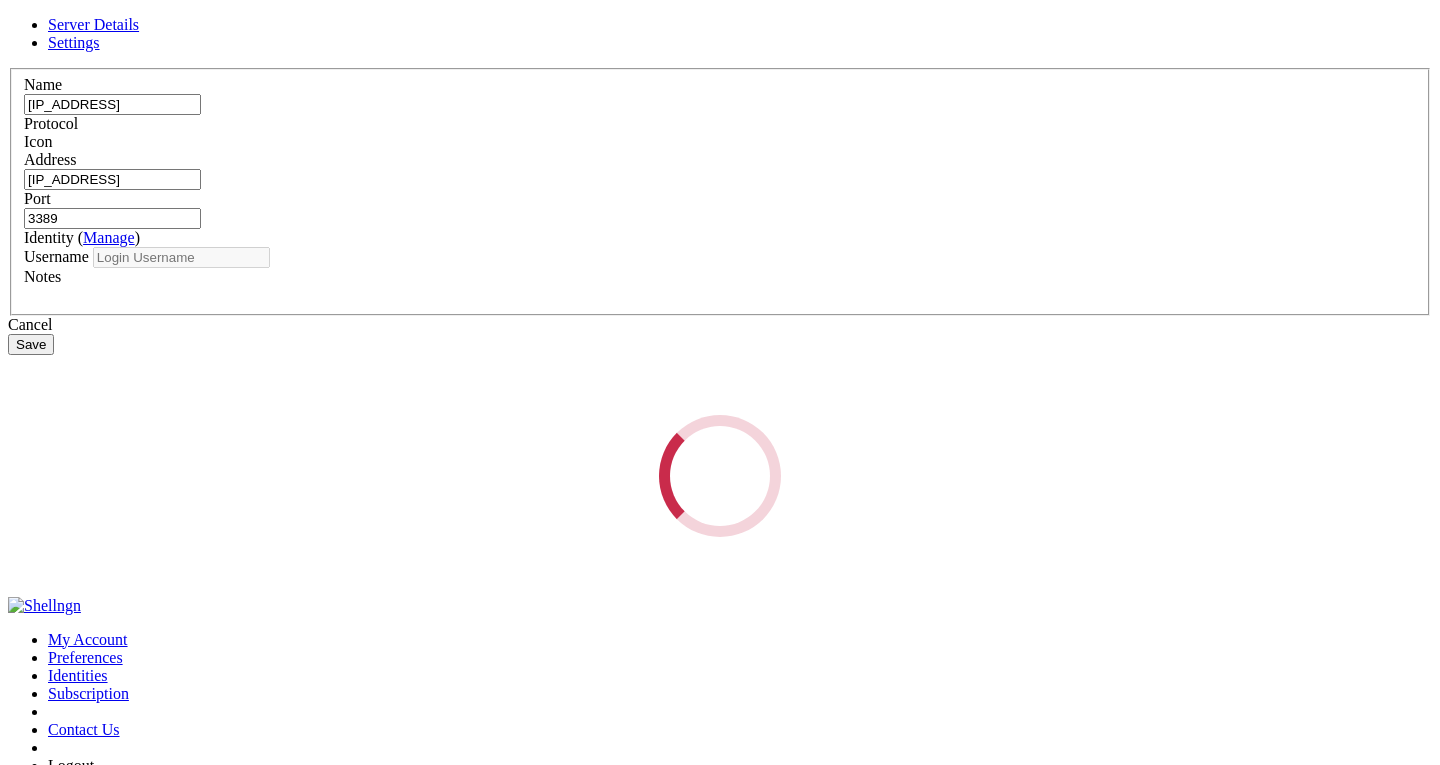 type on "ubuntu" 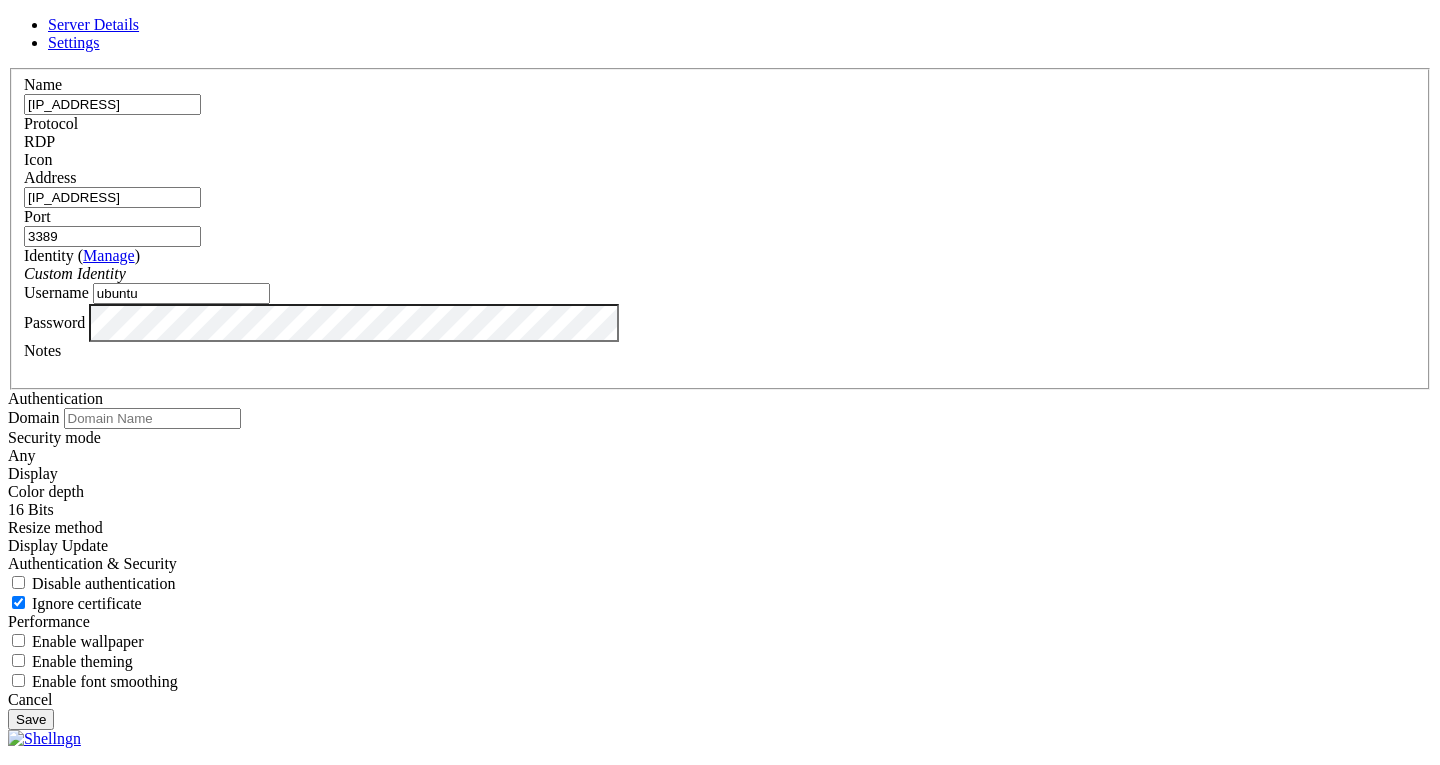 click on "[IP_ADDRESS]" at bounding box center [112, 104] 